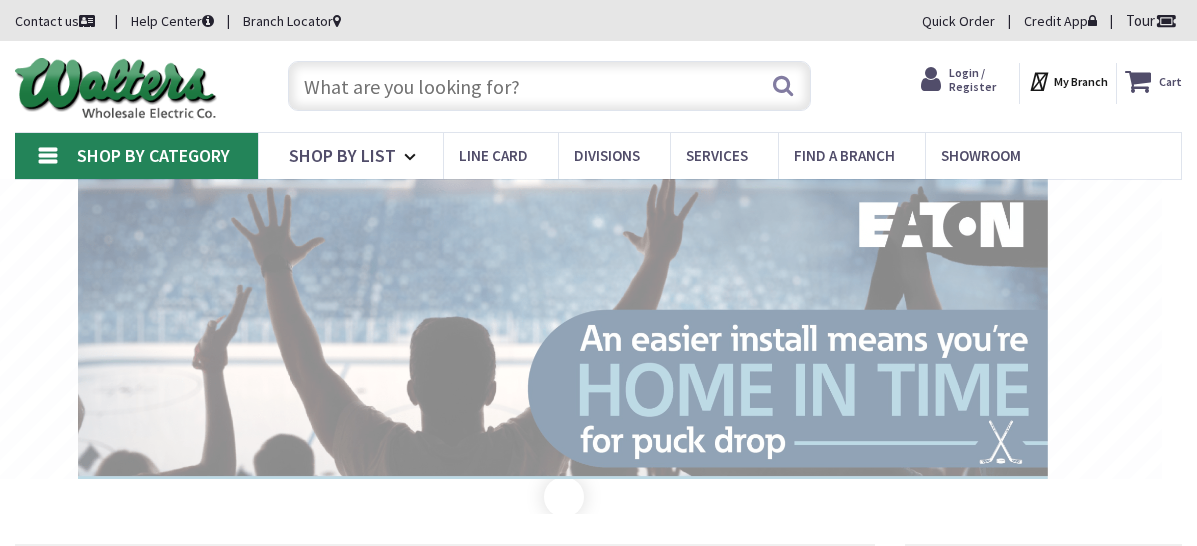 scroll, scrollTop: 0, scrollLeft: 0, axis: both 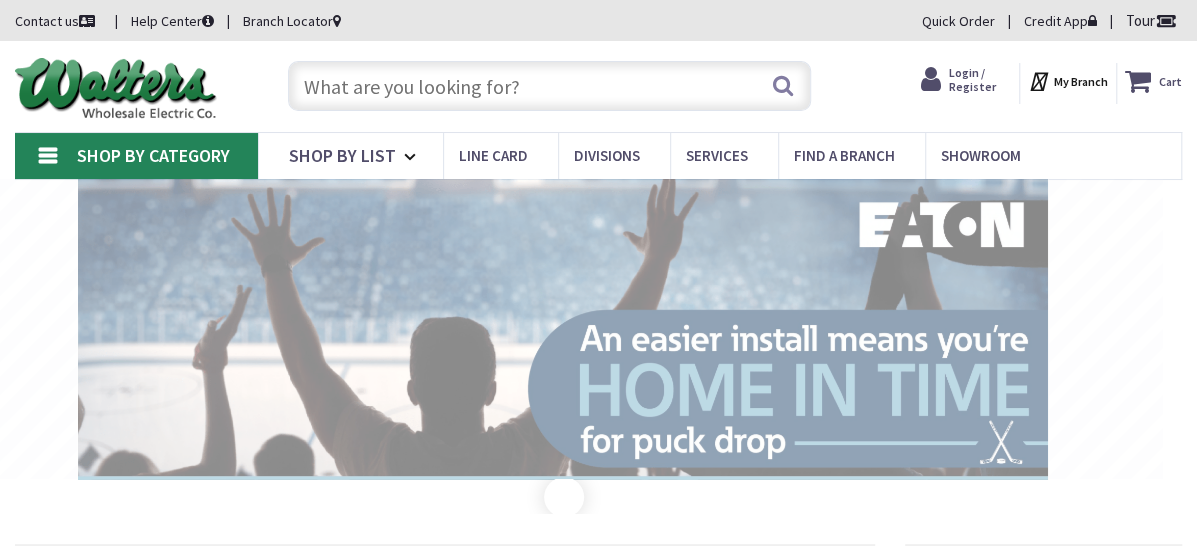 type on "[CITY], [CITY], [STATE] [ZIP], [COUNTRY]" 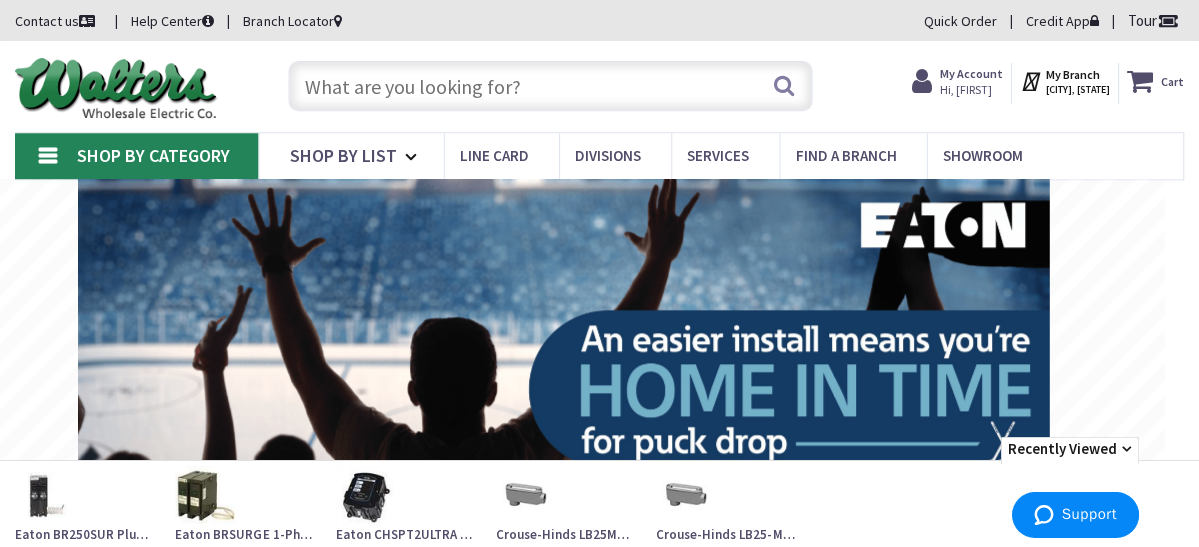 scroll, scrollTop: 0, scrollLeft: 0, axis: both 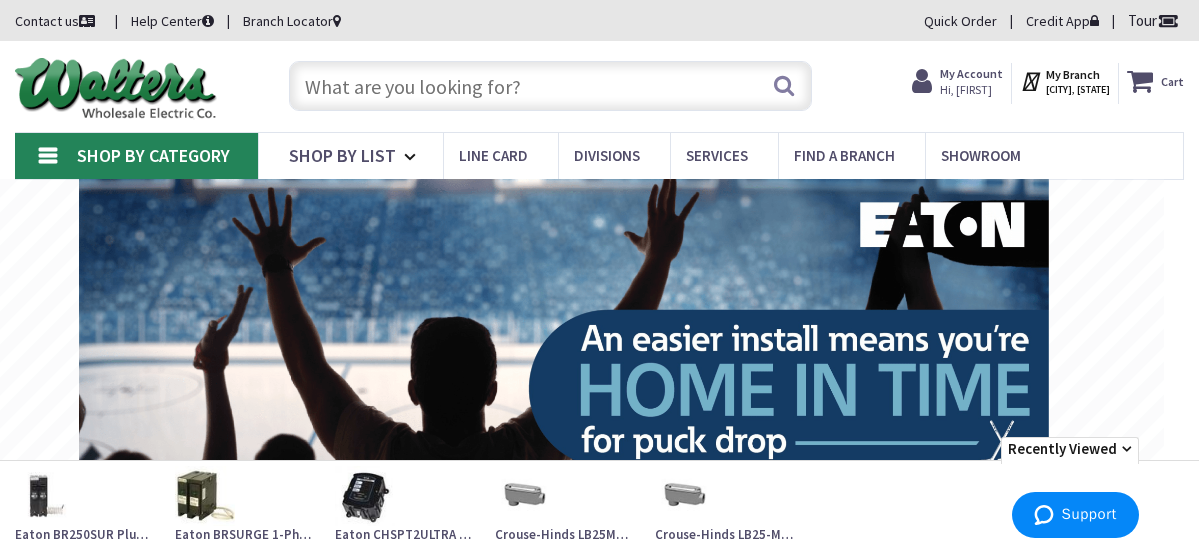 click at bounding box center (551, 86) 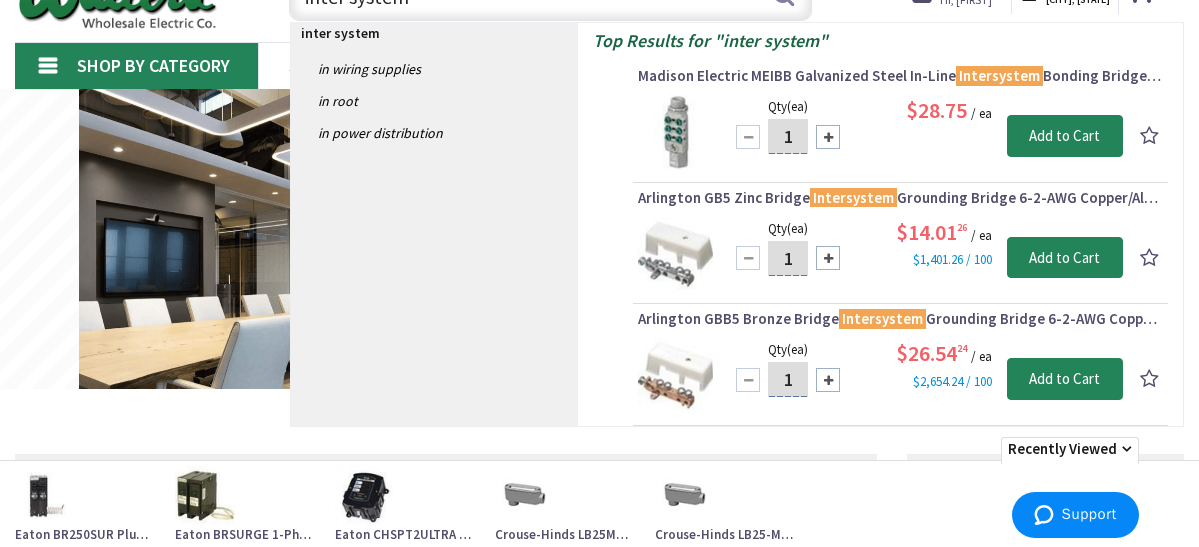 scroll, scrollTop: 100, scrollLeft: 0, axis: vertical 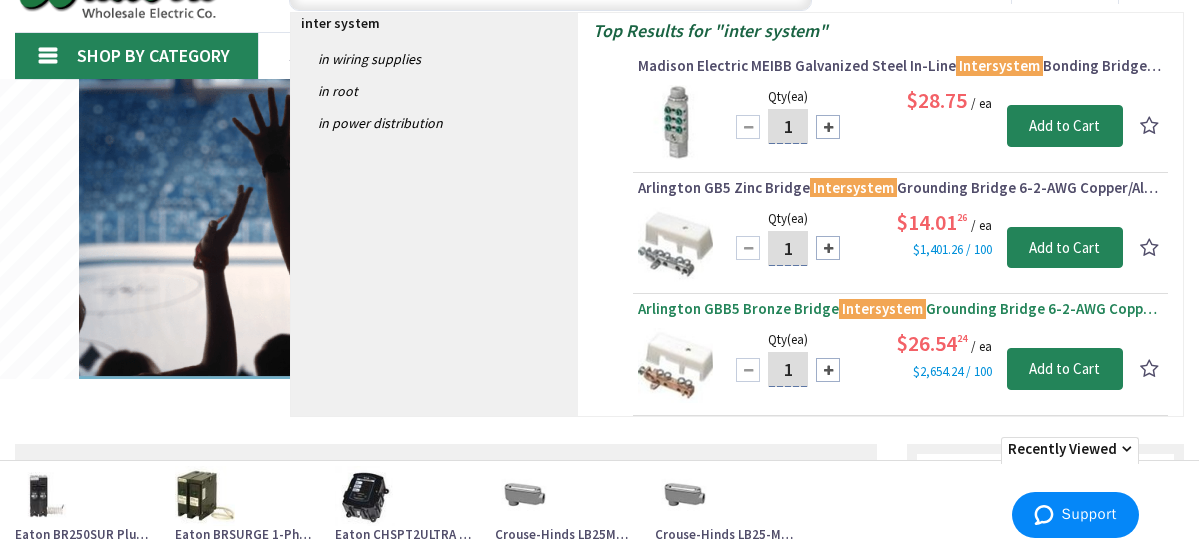 type on "inter system" 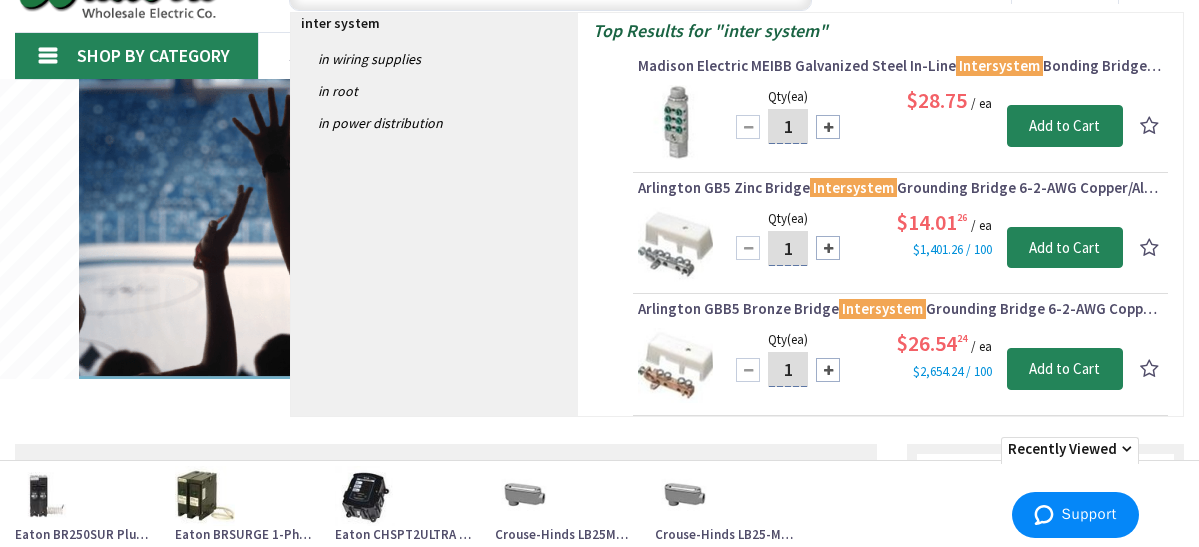 click on "Arlington GBB5 Bronze Bridge  Intersystem  Grounding Bridge 6-2-AWG Copper/Aluminum Ground (4) 14-4-AWG Copper/Aluminum Bonding" at bounding box center (900, 311) 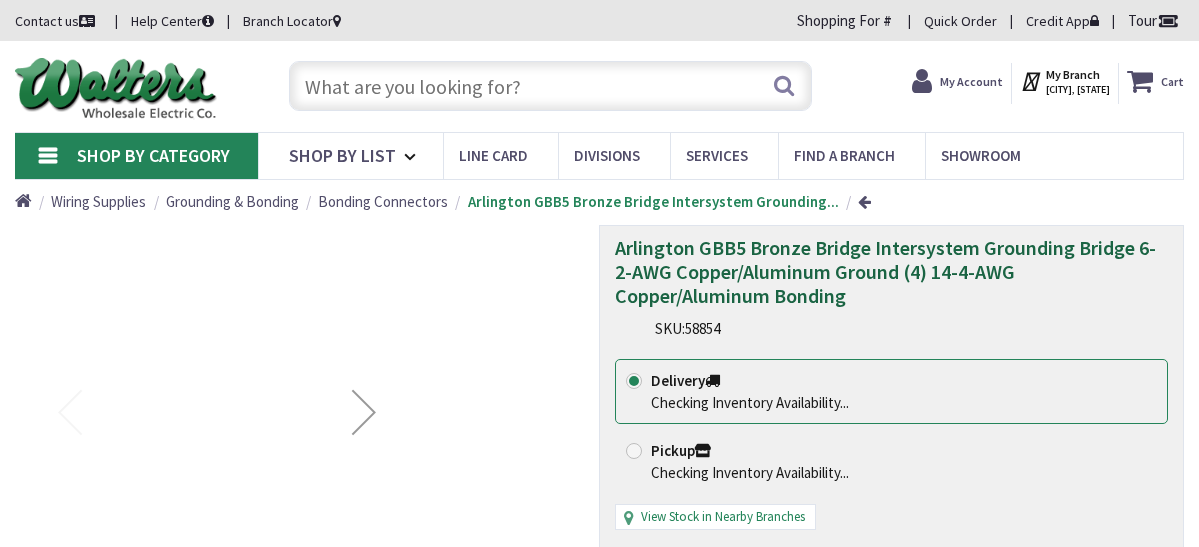 scroll, scrollTop: 0, scrollLeft: 0, axis: both 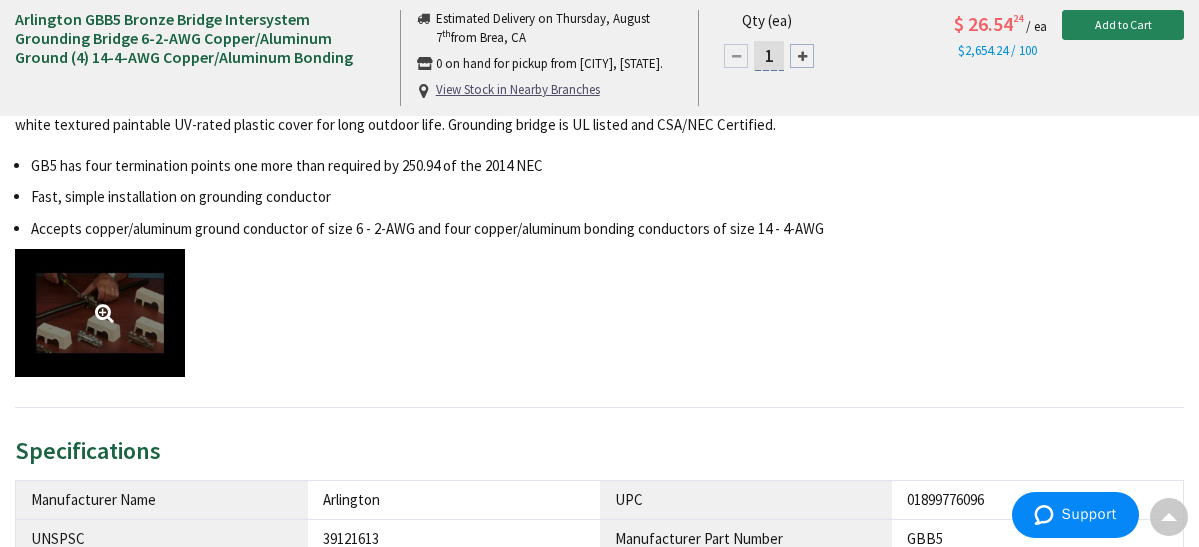 click at bounding box center (100, 312) 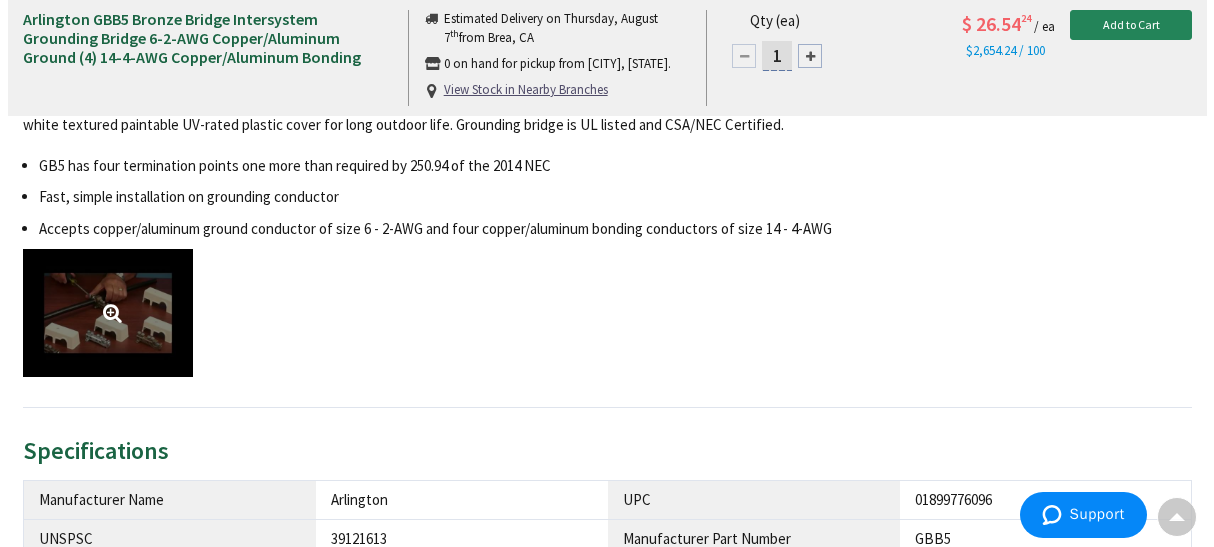 scroll, scrollTop: 800, scrollLeft: 0, axis: vertical 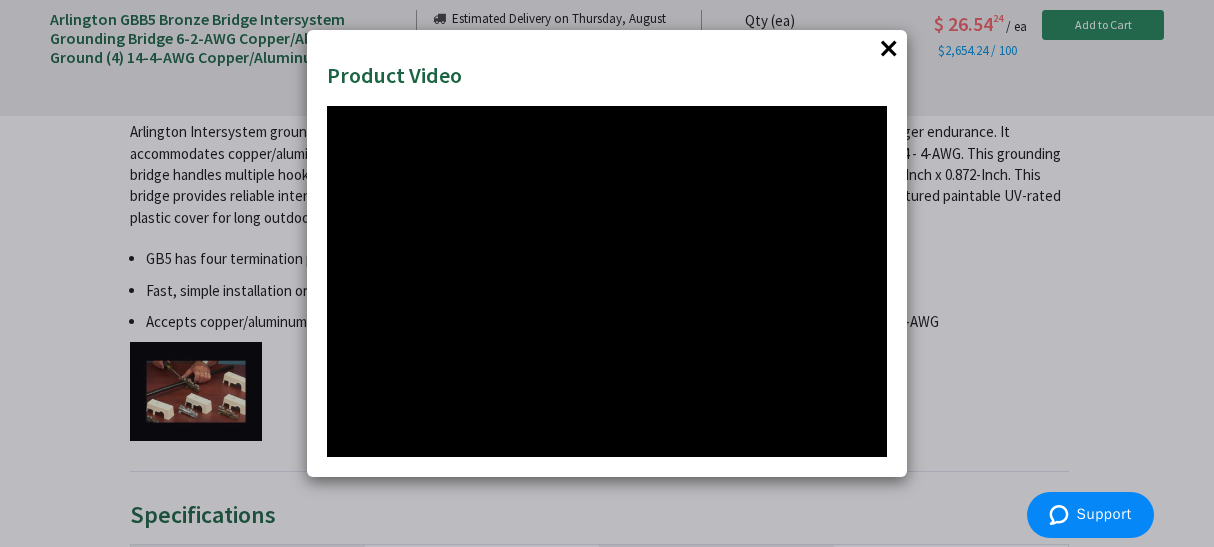 click on "×" at bounding box center (889, 48) 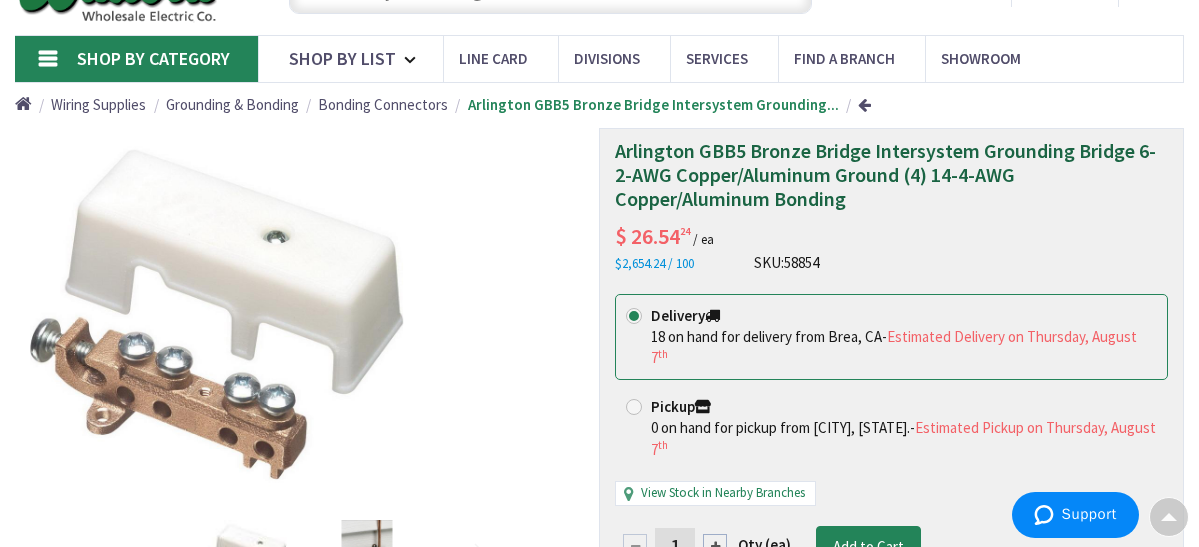 scroll, scrollTop: 0, scrollLeft: 0, axis: both 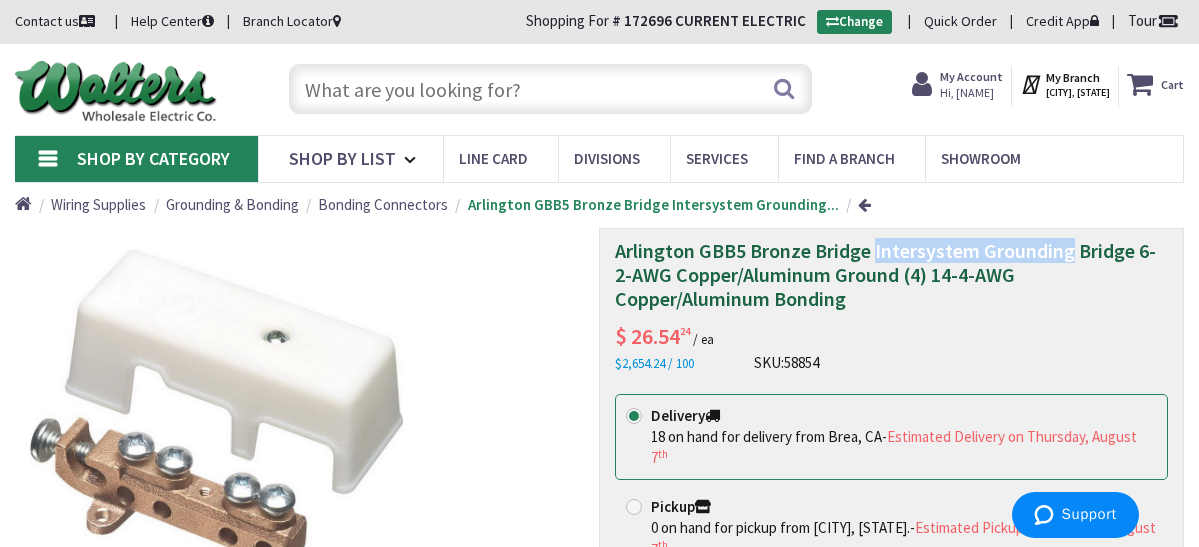 drag, startPoint x: 898, startPoint y: 304, endPoint x: 1095, endPoint y: 299, distance: 197.06345 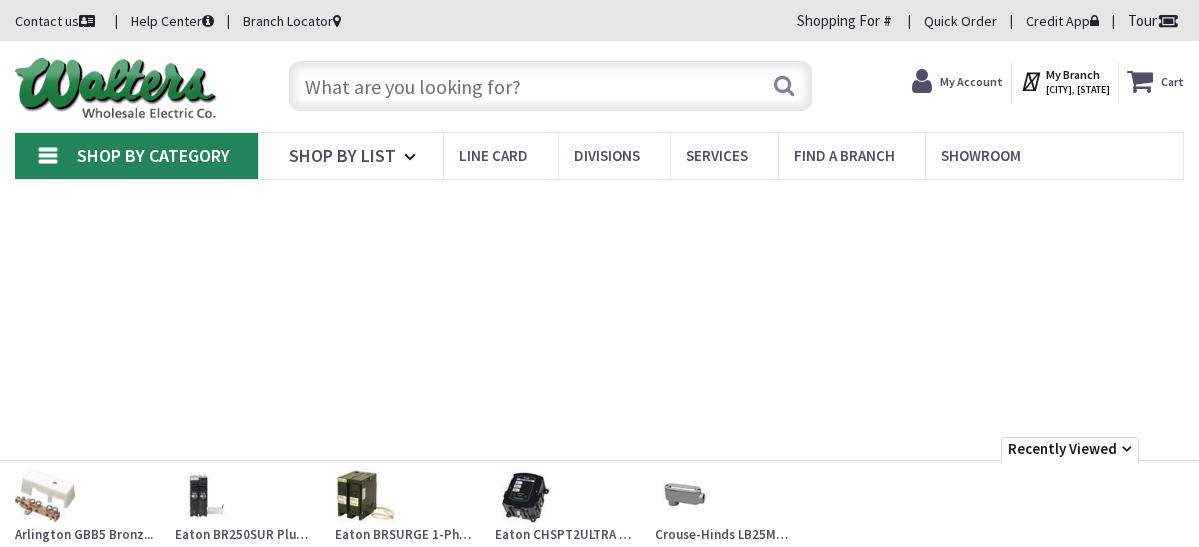scroll, scrollTop: 100, scrollLeft: 0, axis: vertical 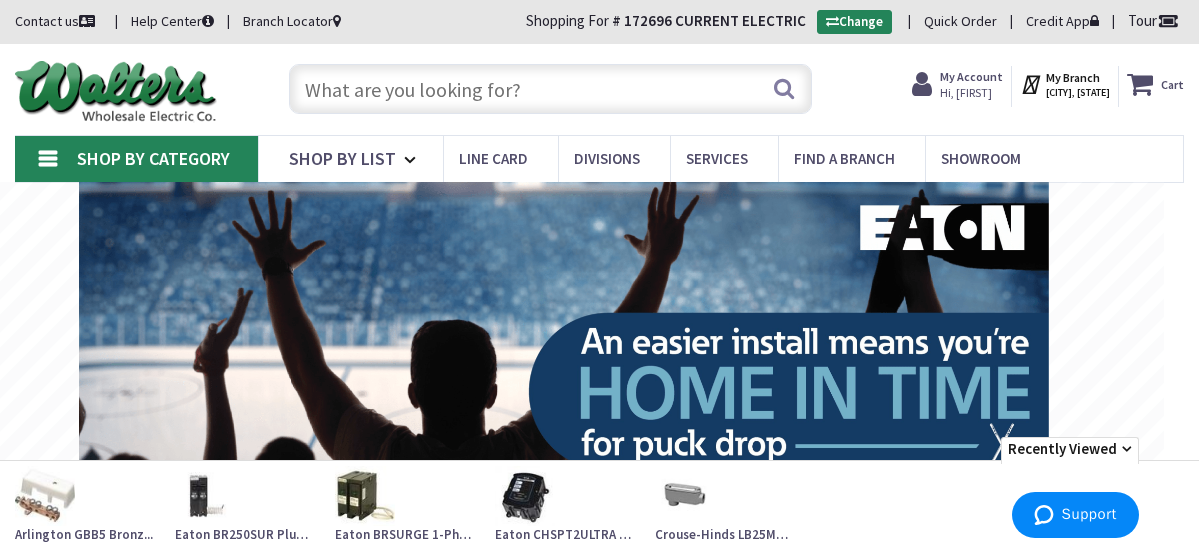 click at bounding box center [551, 89] 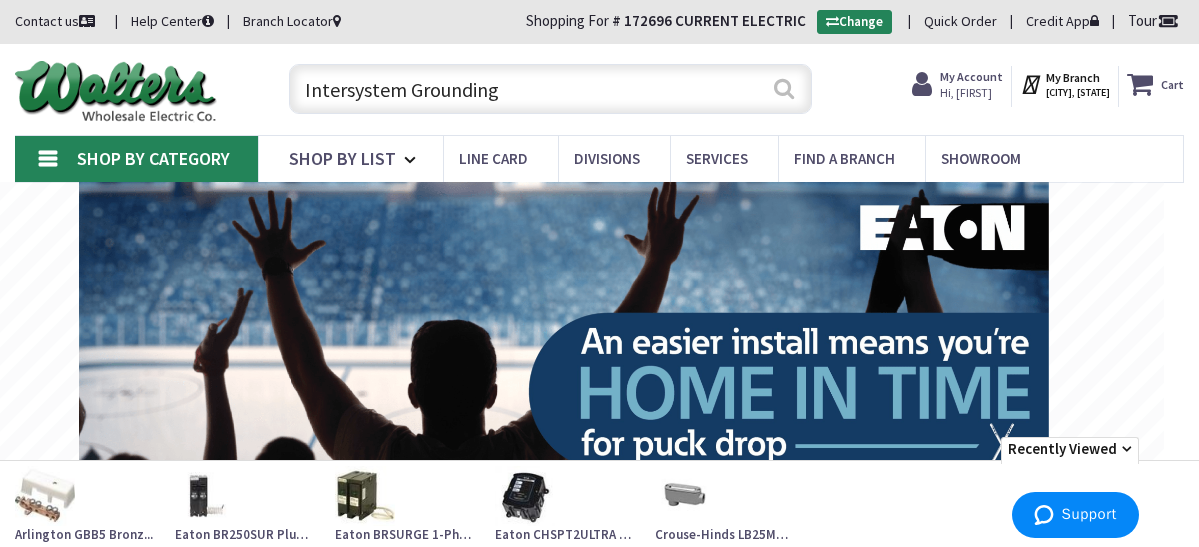 type on "Intersystem Grounding" 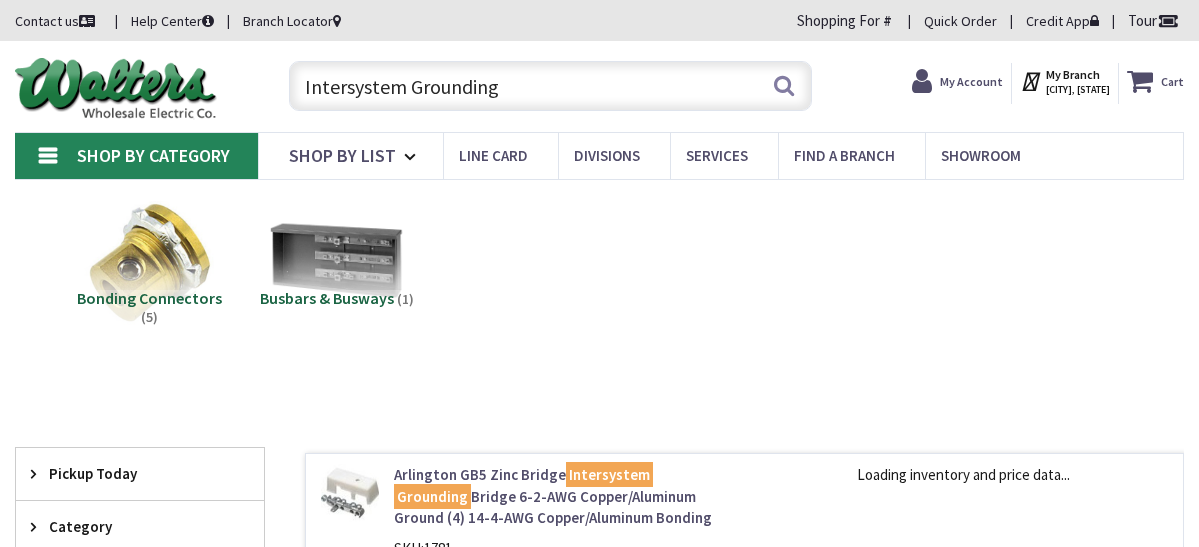 scroll, scrollTop: 0, scrollLeft: 0, axis: both 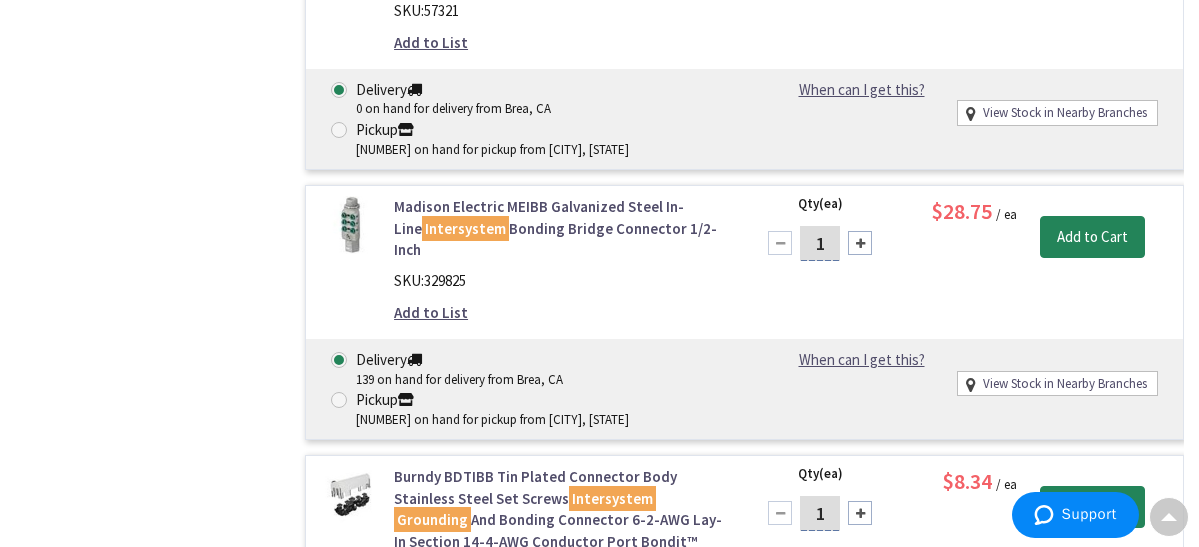 click on "[BRAND] Electric [STATE_CODE] Galvanized Steel In-Line Intersystem Bonding Bridge Connector 1/2-Inch" at bounding box center (561, 228) 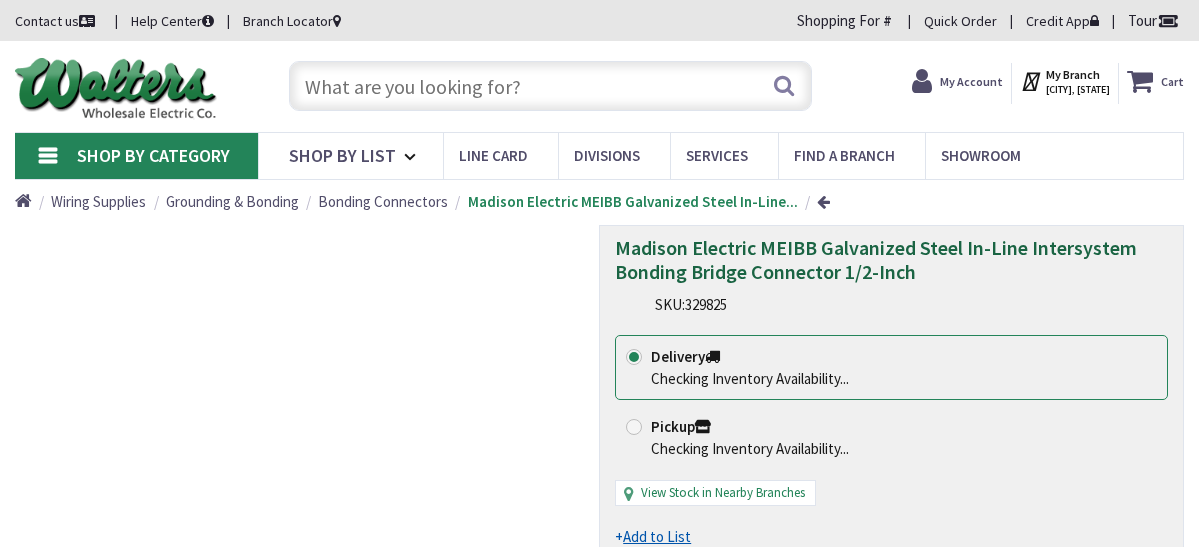 scroll, scrollTop: 0, scrollLeft: 0, axis: both 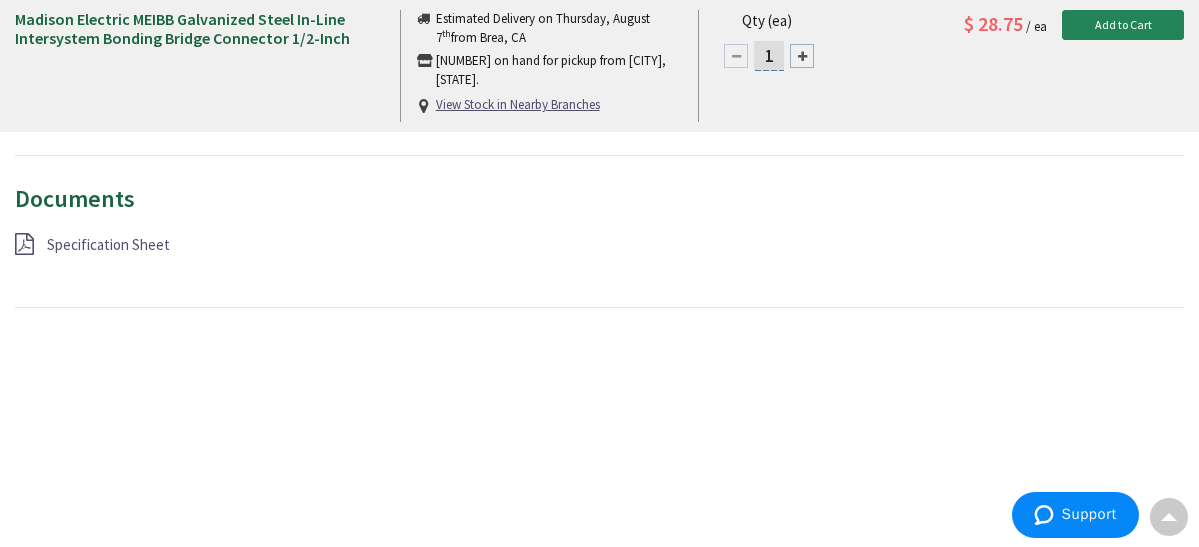 click on "Specification Sheet" at bounding box center [108, 244] 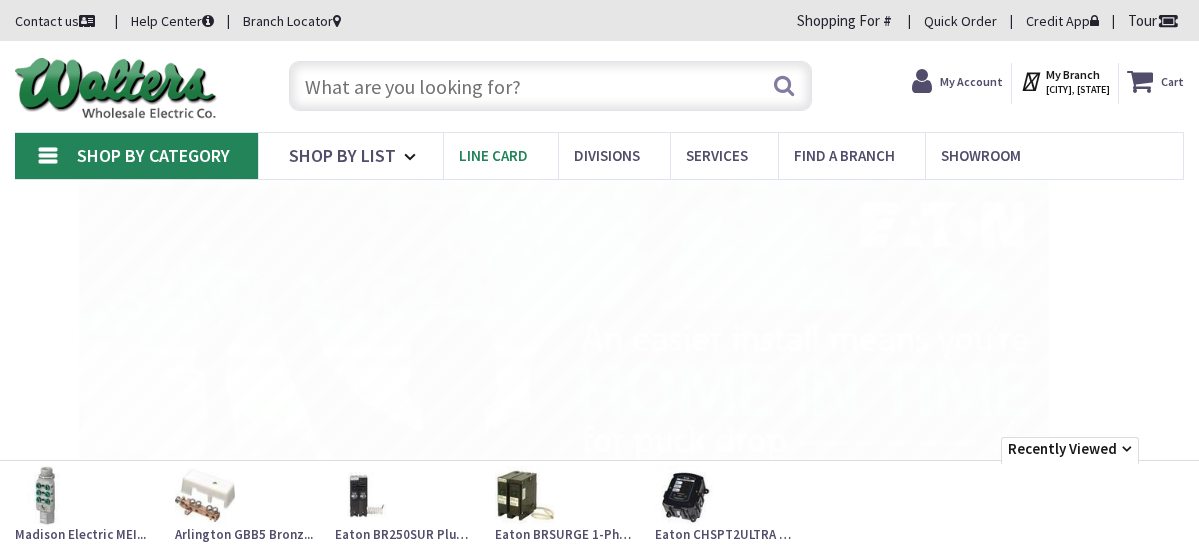 scroll, scrollTop: 0, scrollLeft: 0, axis: both 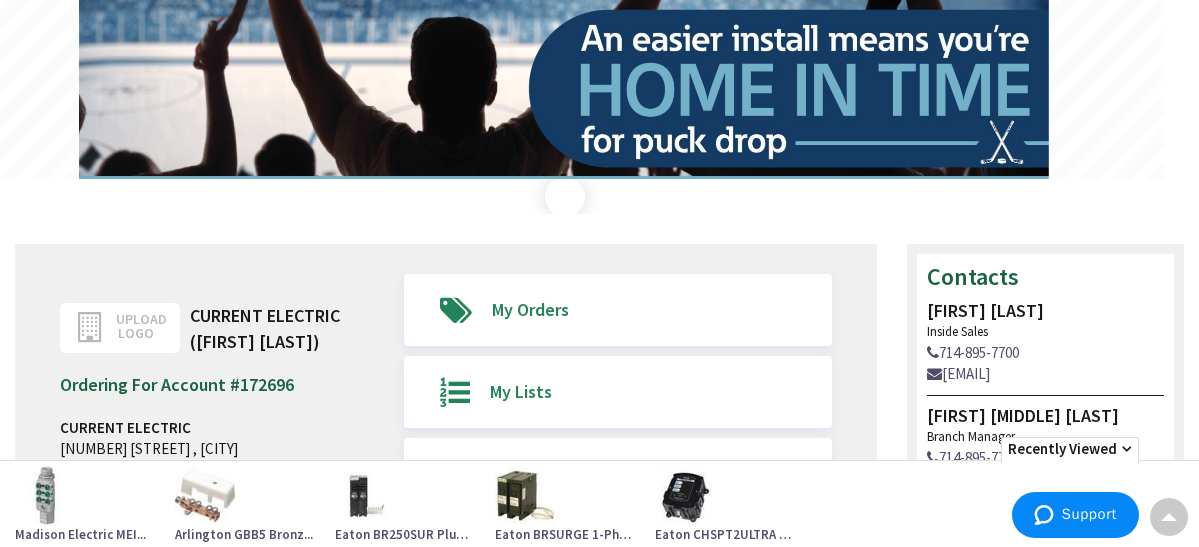 click at bounding box center [205, 496] 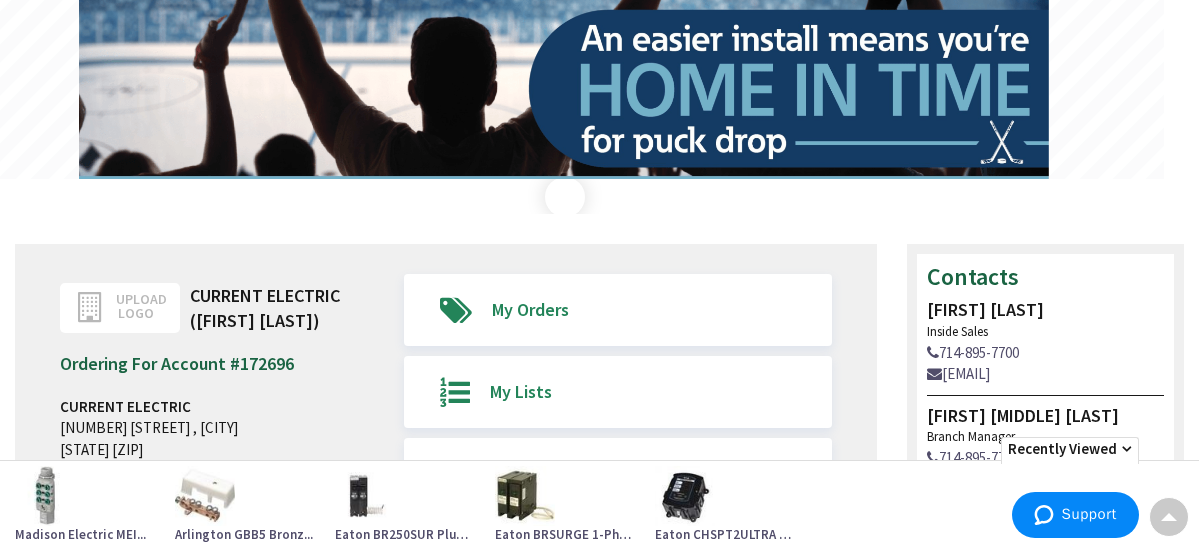 scroll, scrollTop: 393, scrollLeft: 0, axis: vertical 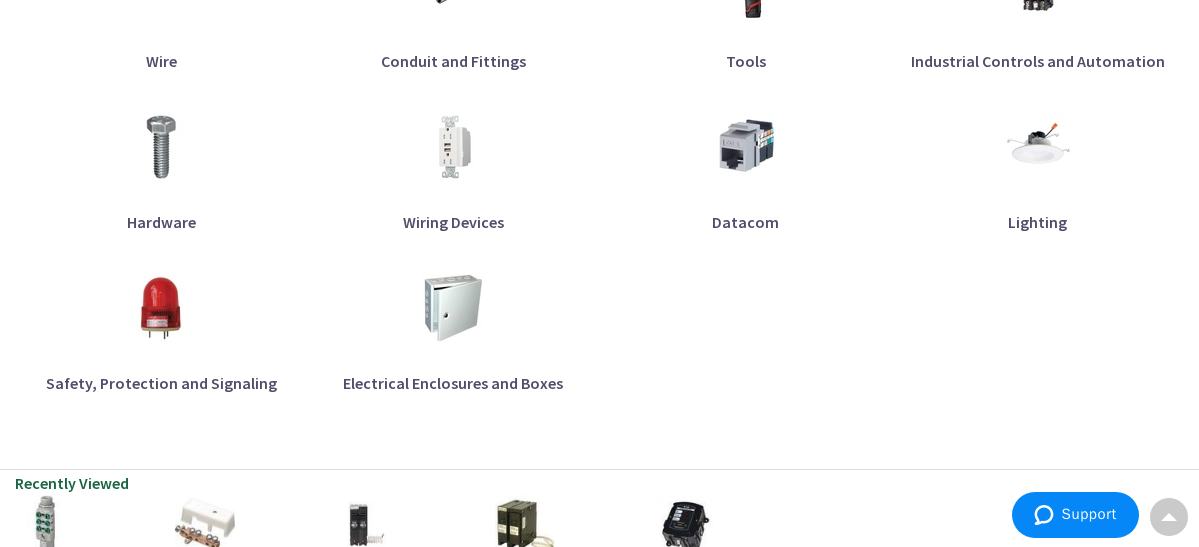click at bounding box center (365, 525) 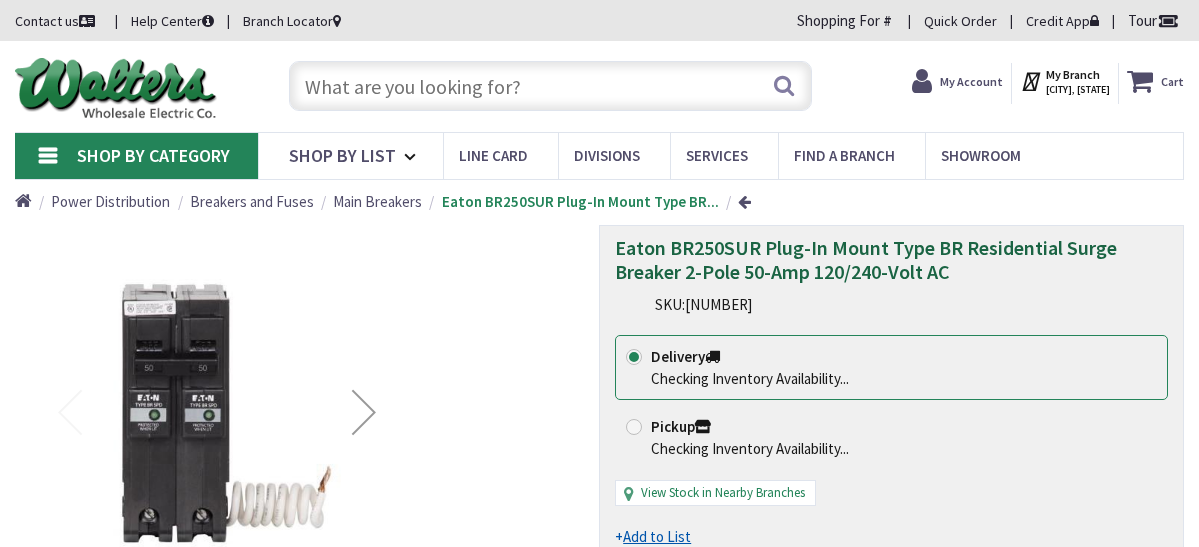 scroll, scrollTop: 0, scrollLeft: 0, axis: both 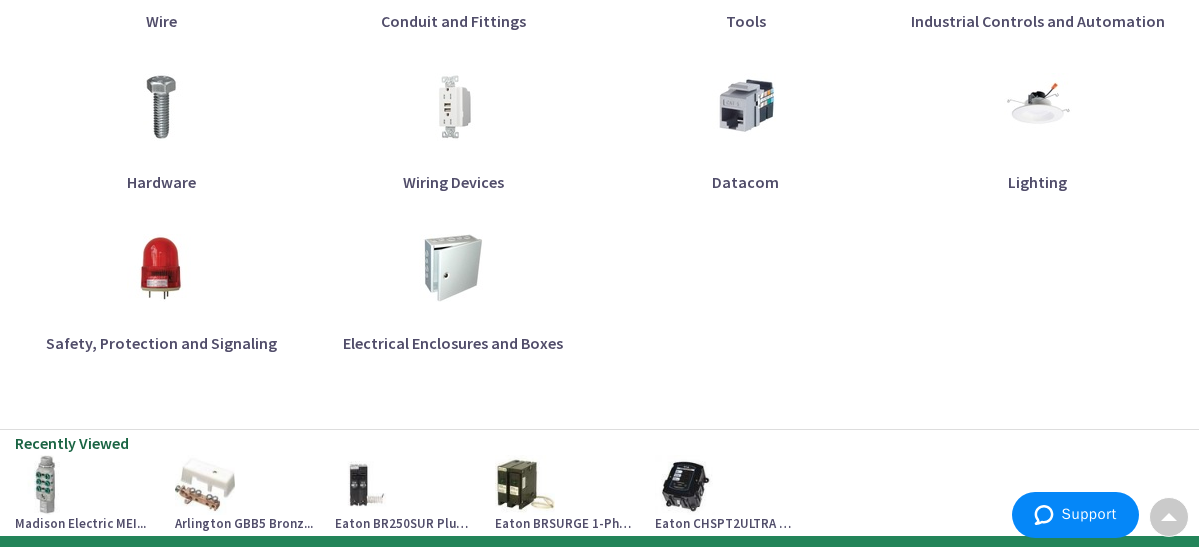 click at bounding box center (205, 485) 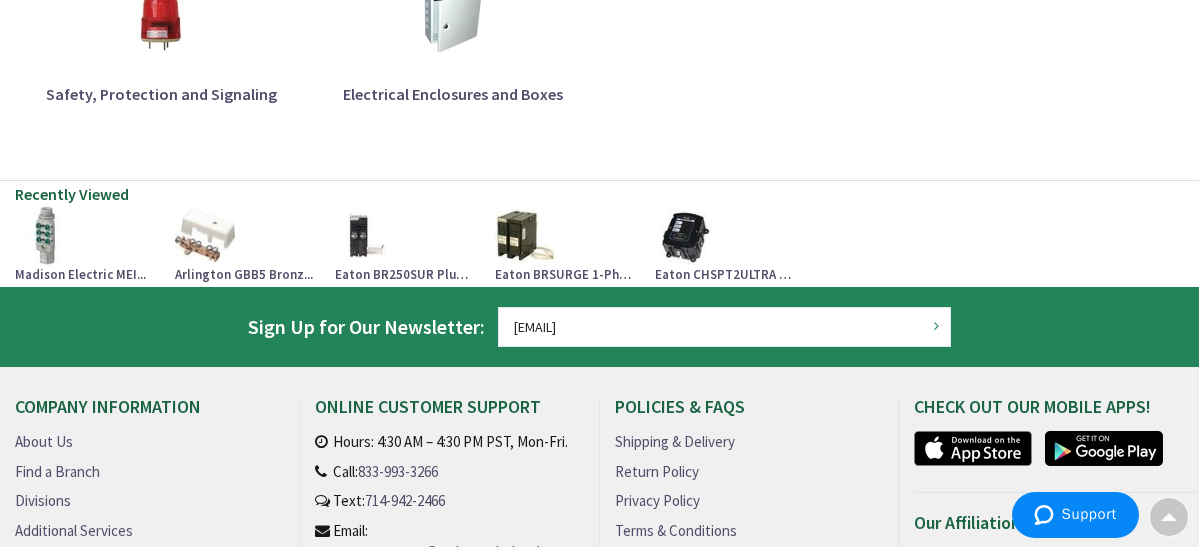 scroll, scrollTop: 1491, scrollLeft: 0, axis: vertical 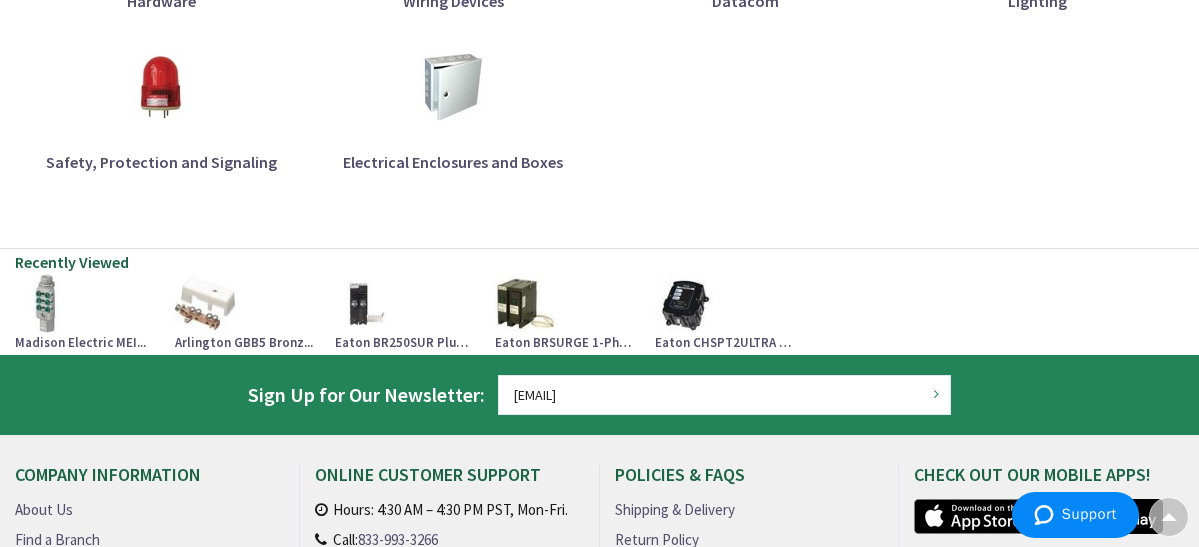 click at bounding box center (525, 304) 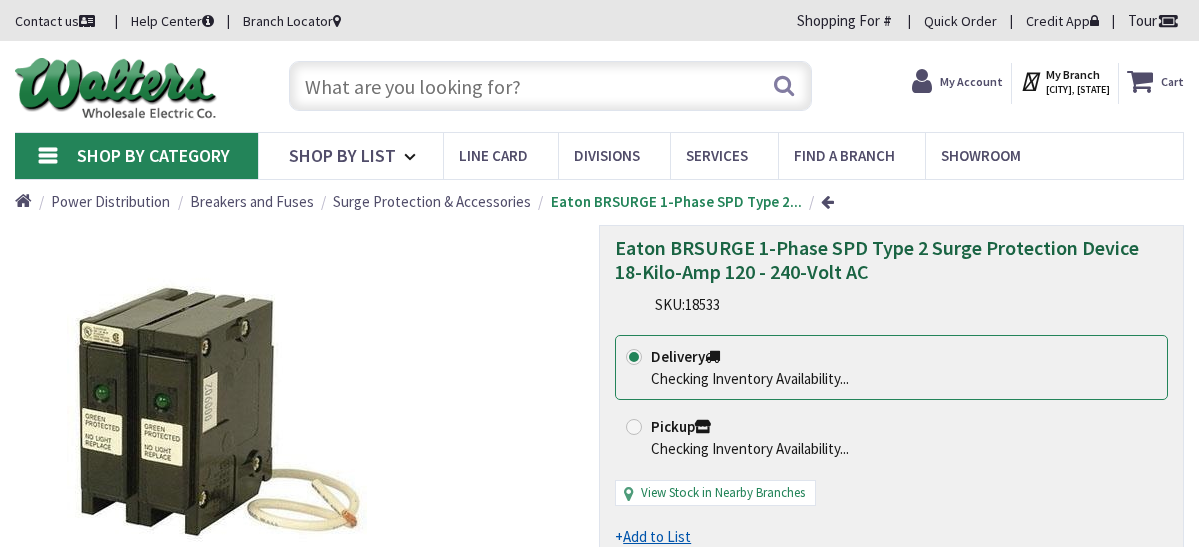 scroll, scrollTop: 0, scrollLeft: 0, axis: both 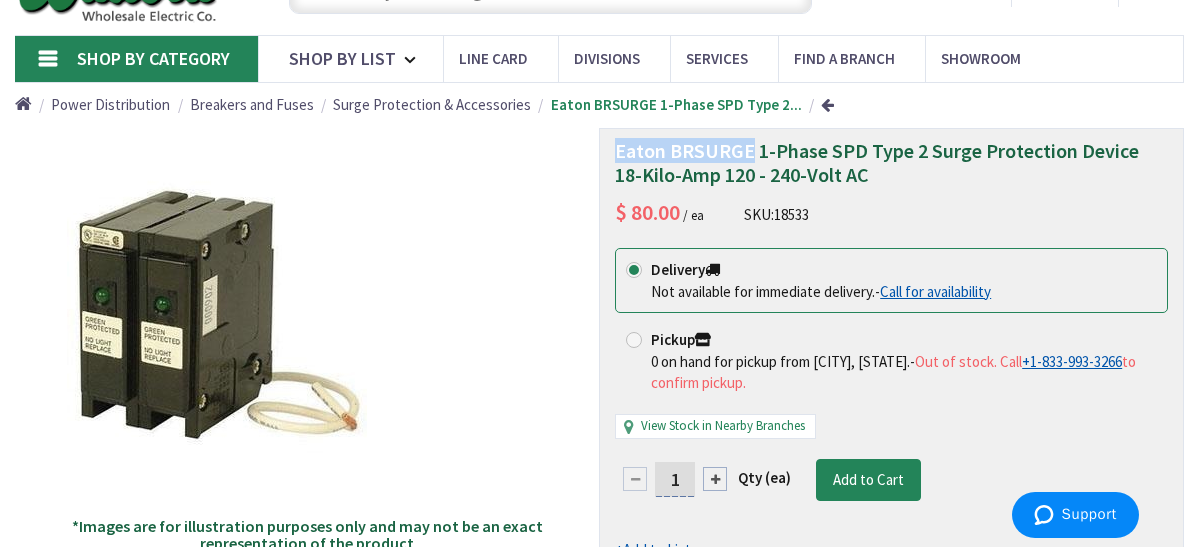 drag, startPoint x: 643, startPoint y: 207, endPoint x: 773, endPoint y: 202, distance: 130.09612 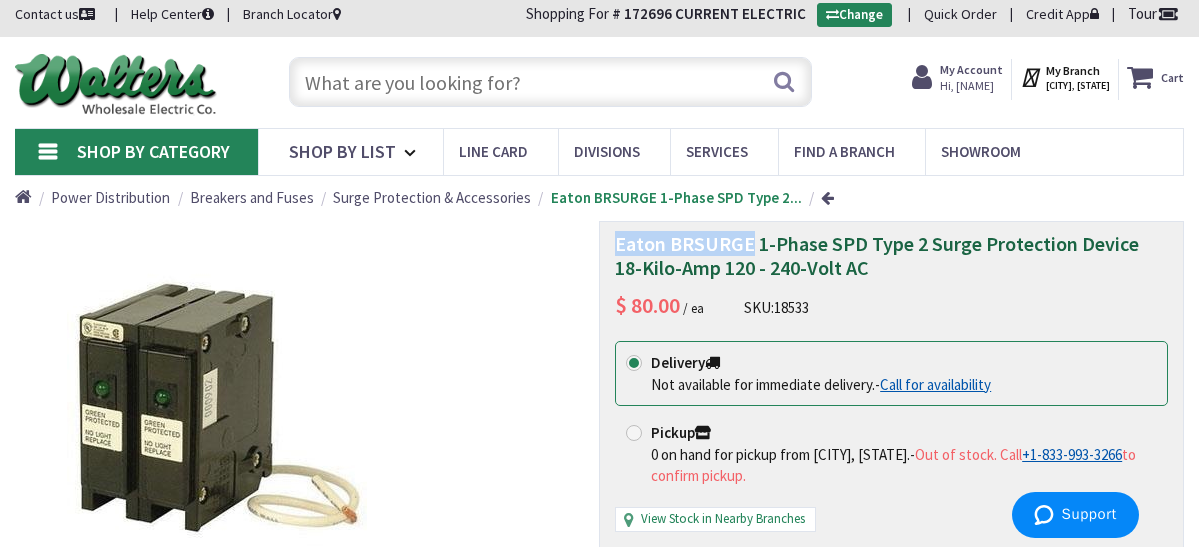 scroll, scrollTop: 0, scrollLeft: 0, axis: both 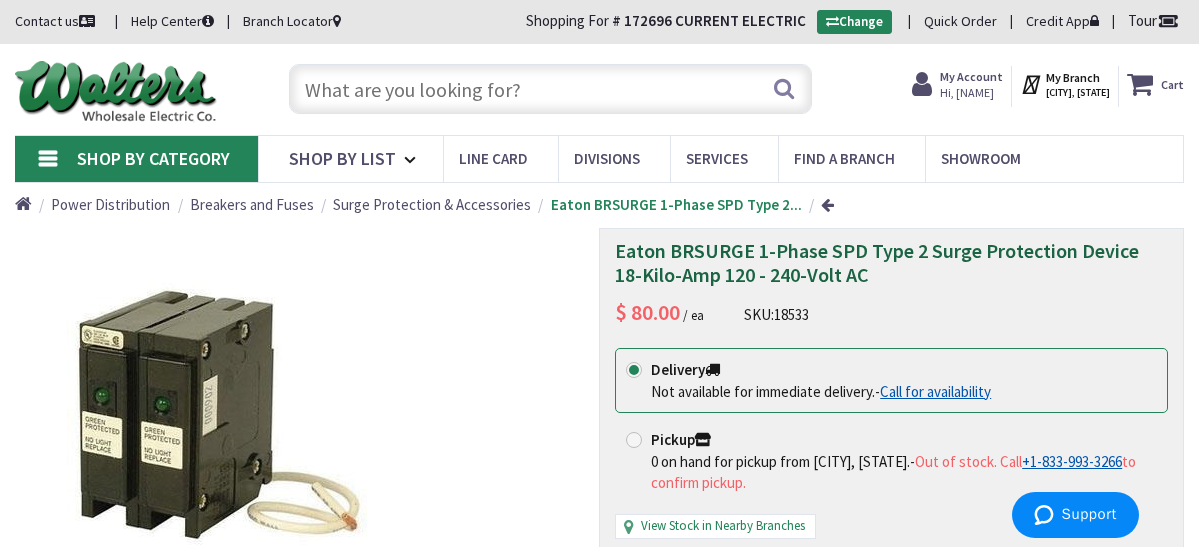 click at bounding box center [551, 89] 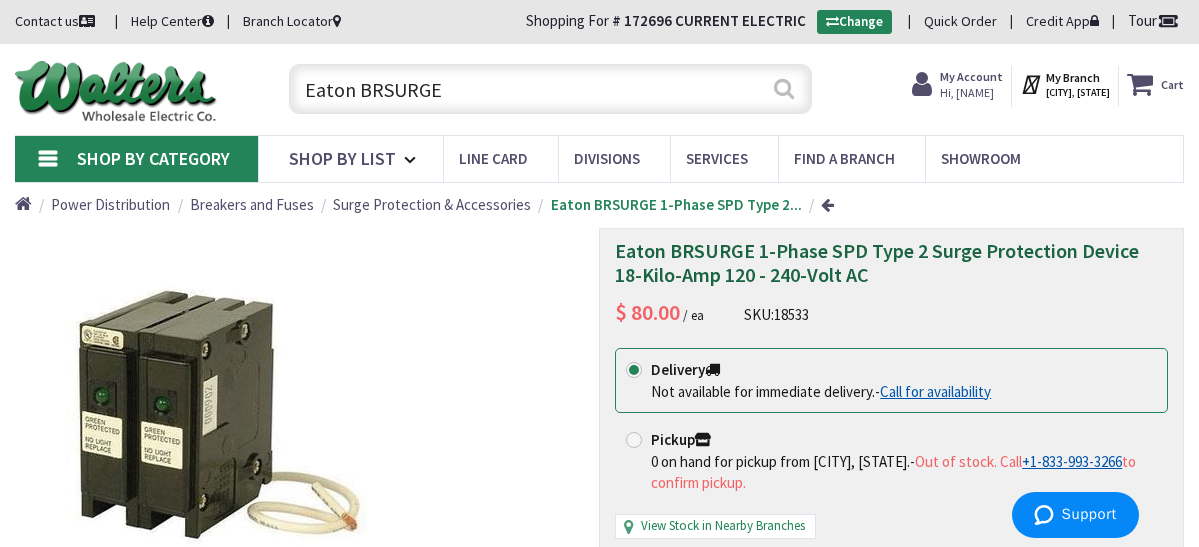 type on "Eaton BRSURGE" 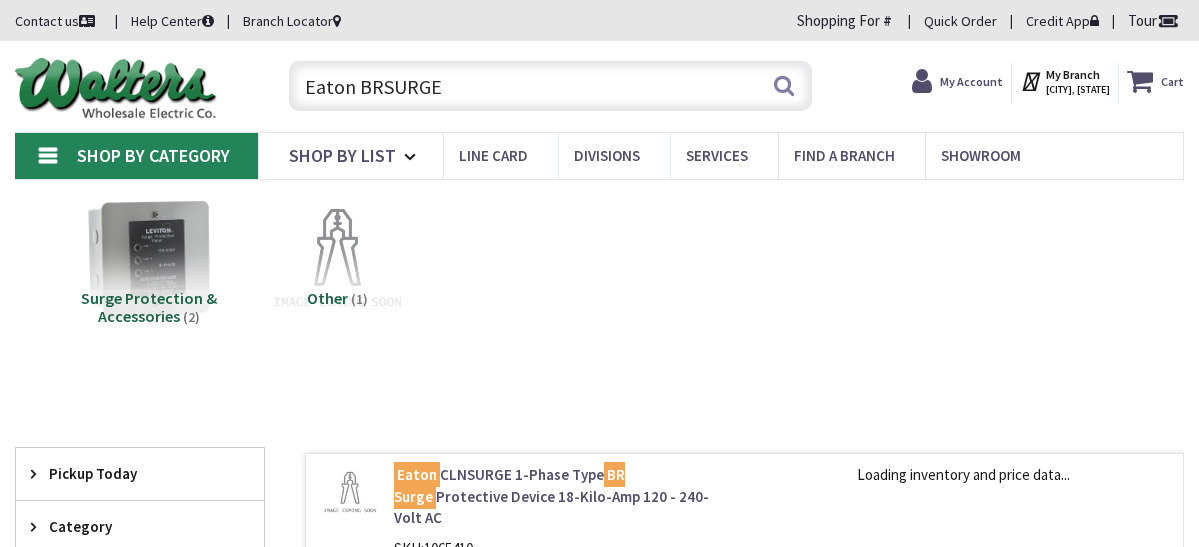 scroll, scrollTop: 0, scrollLeft: 0, axis: both 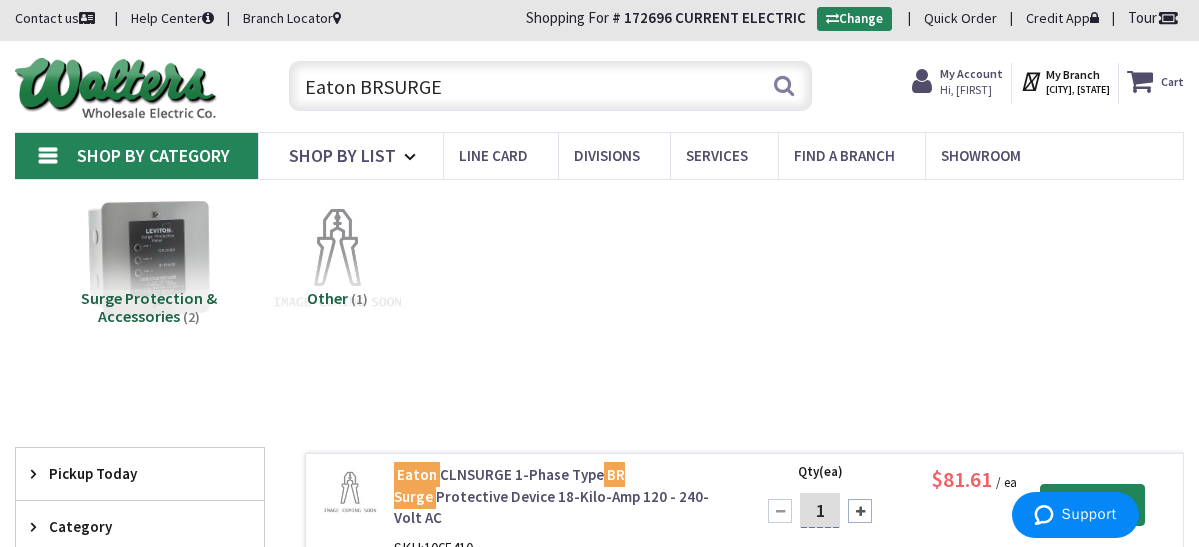 click on "Surge Protection & Accessories" at bounding box center (149, 307) 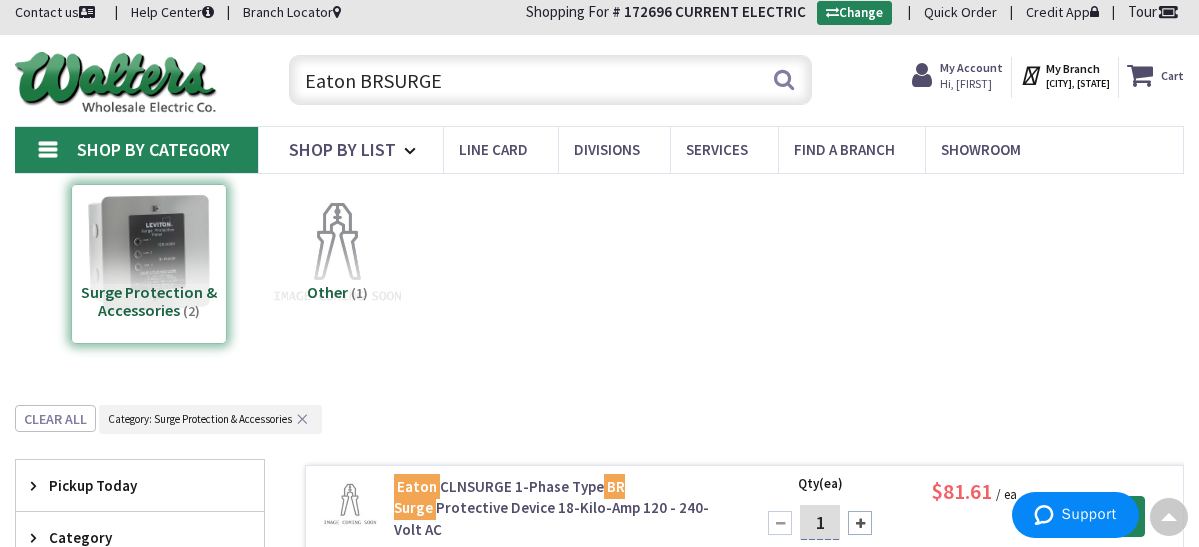 scroll, scrollTop: 0, scrollLeft: 0, axis: both 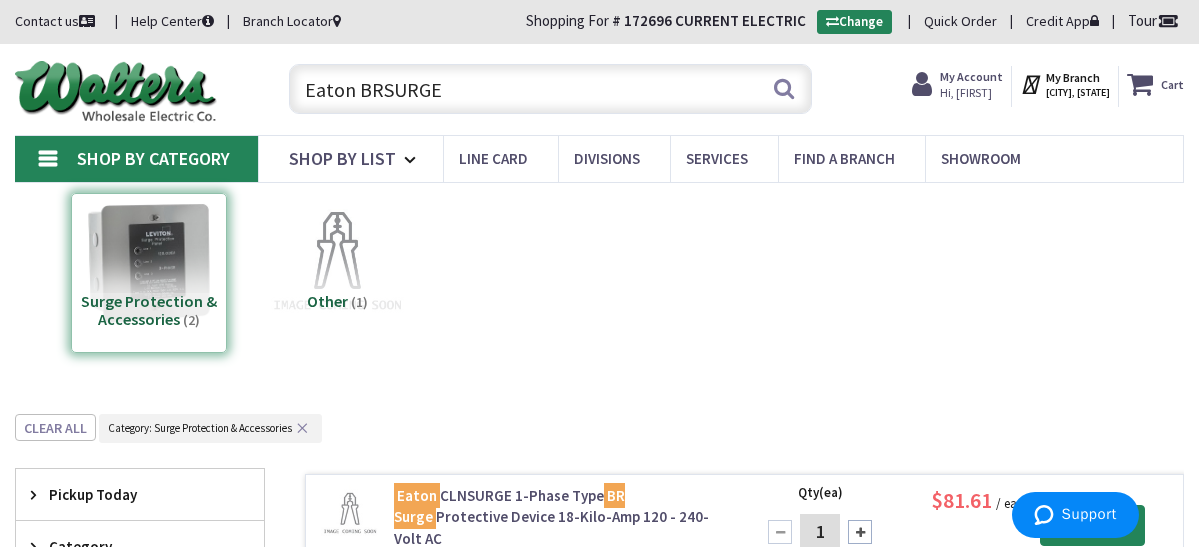 drag, startPoint x: 478, startPoint y: 87, endPoint x: 378, endPoint y: 86, distance: 100.005 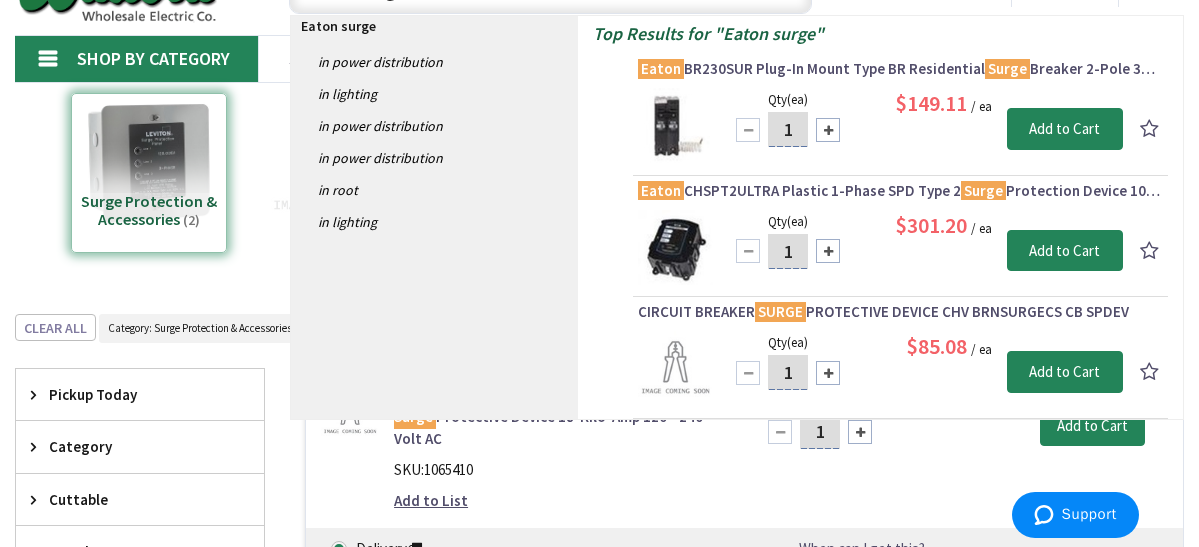 scroll, scrollTop: 0, scrollLeft: 0, axis: both 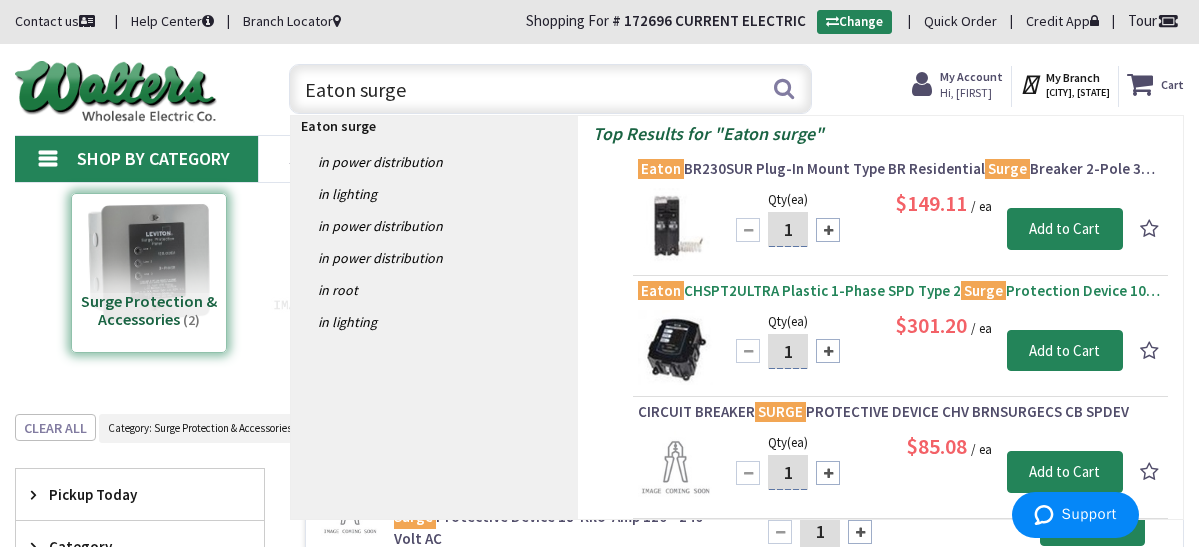 type on "Eaton surge" 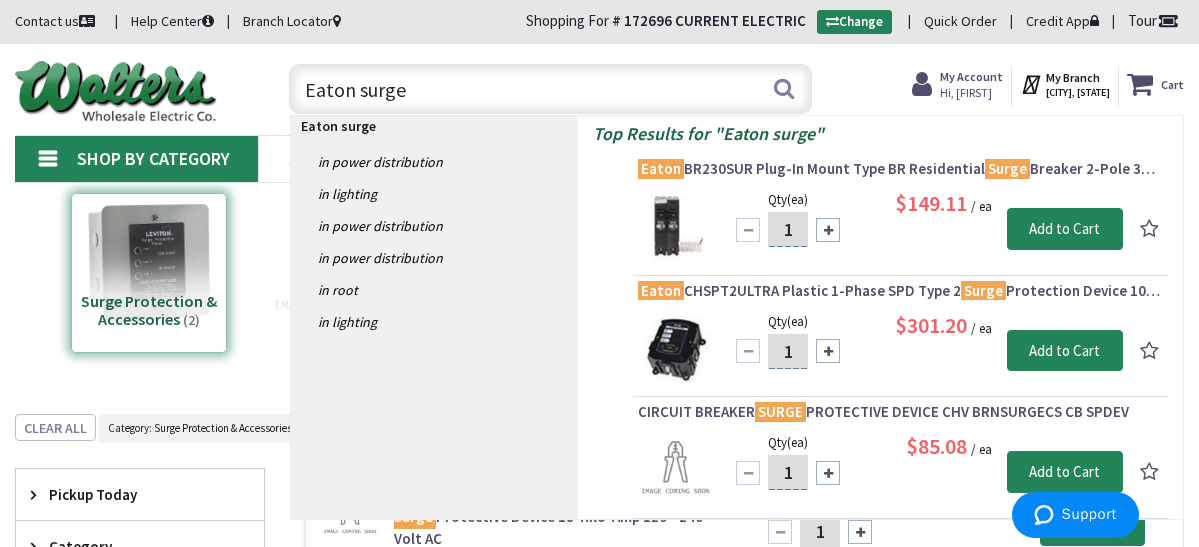 click on "Eaton  CHSPT2ULTRA Plastic 1-Phase SPD Type 2  Surge  Protection Device 108-Kilo-Amp 120 - 240-Volt AC" at bounding box center (900, 291) 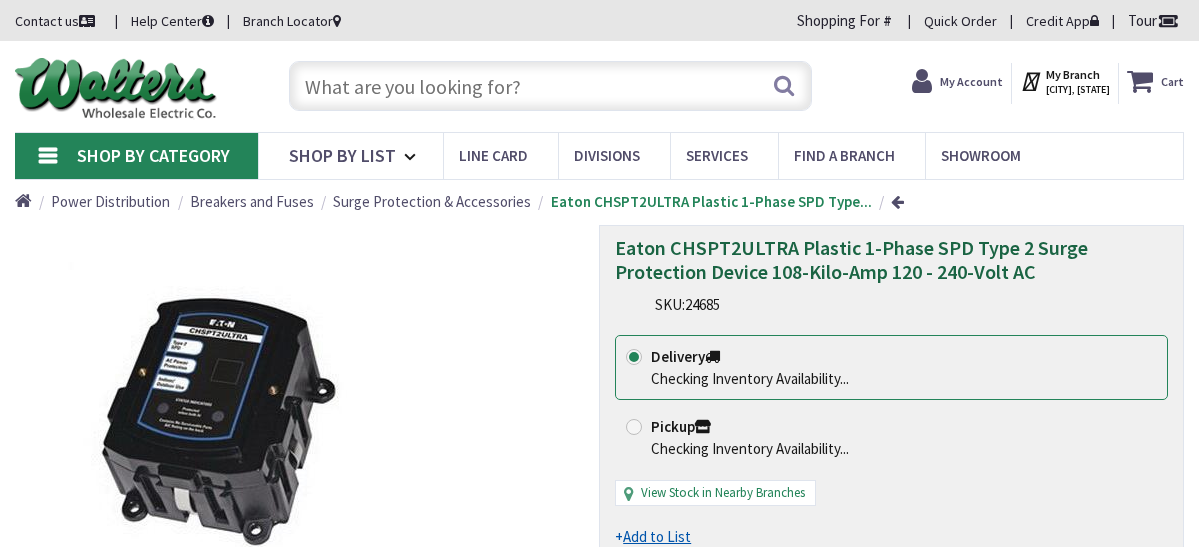 scroll, scrollTop: 0, scrollLeft: 0, axis: both 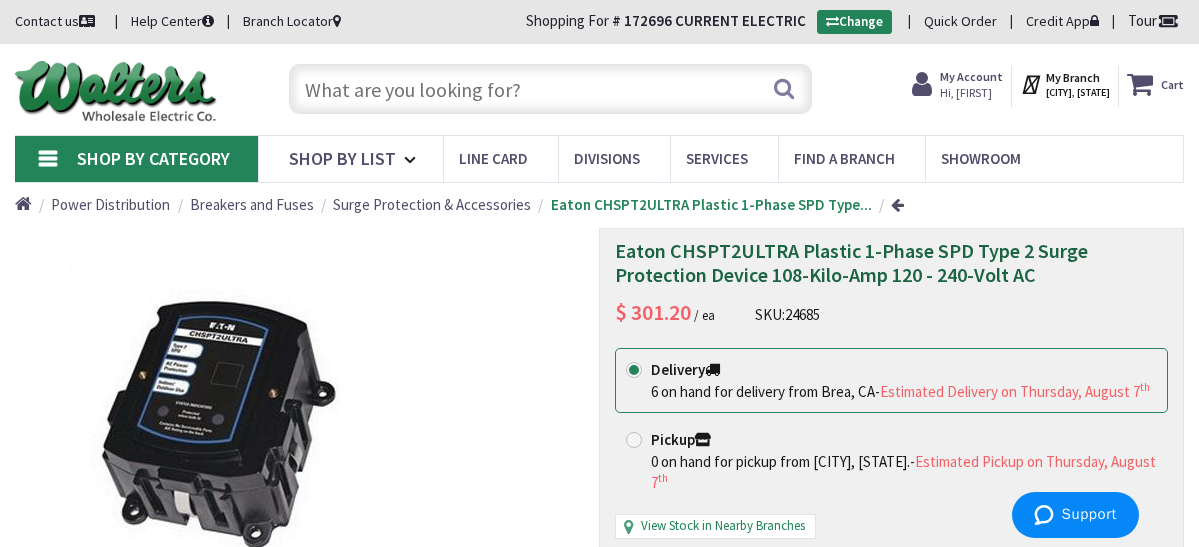 click on "Surge Protection & Accessories" at bounding box center (432, 204) 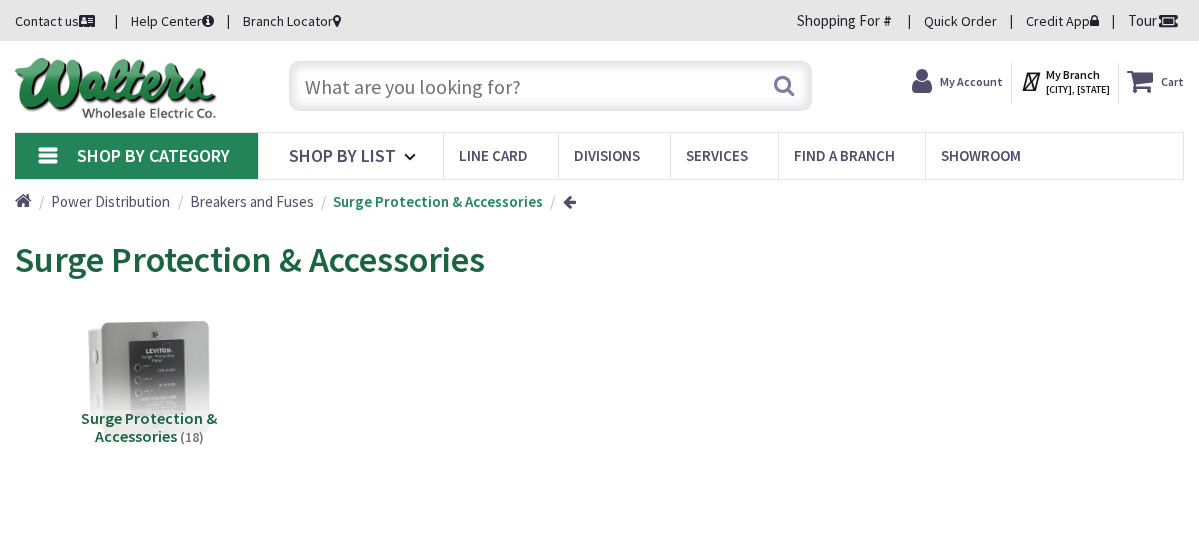 scroll, scrollTop: 0, scrollLeft: 0, axis: both 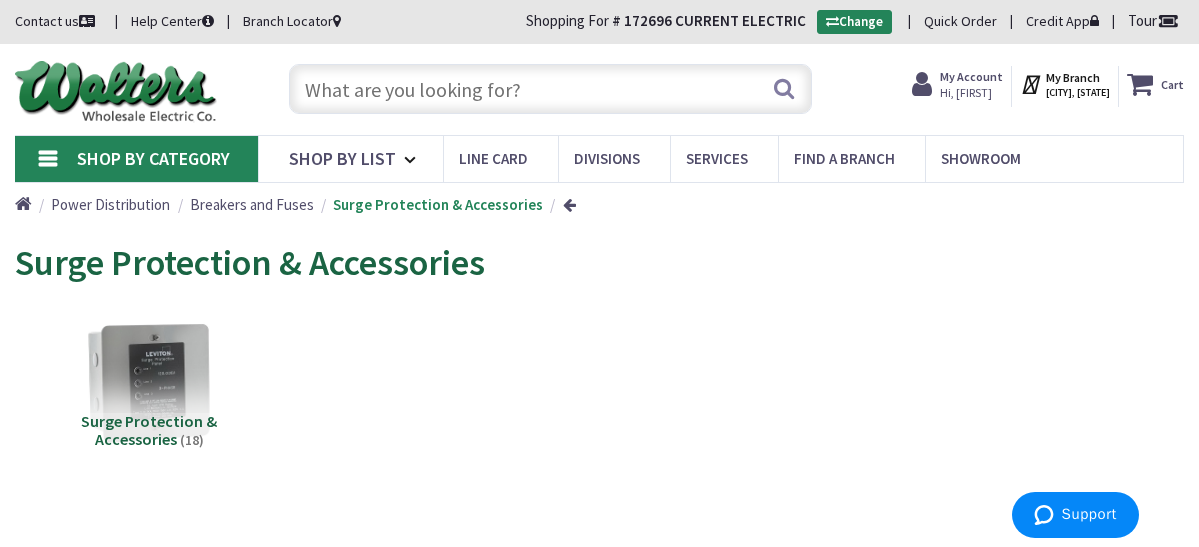 click at bounding box center (551, 89) 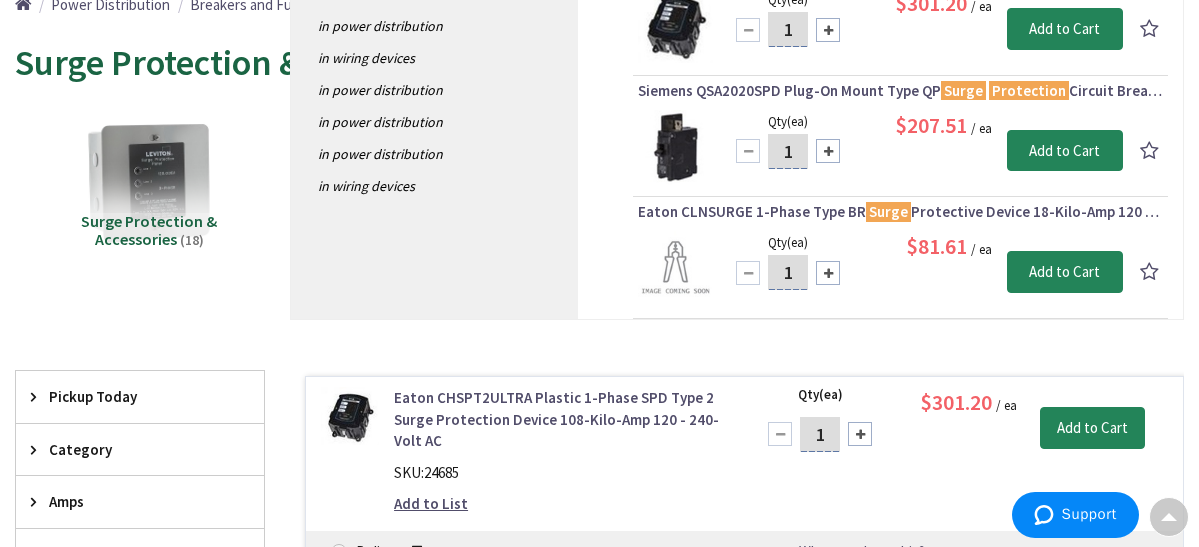scroll, scrollTop: 0, scrollLeft: 0, axis: both 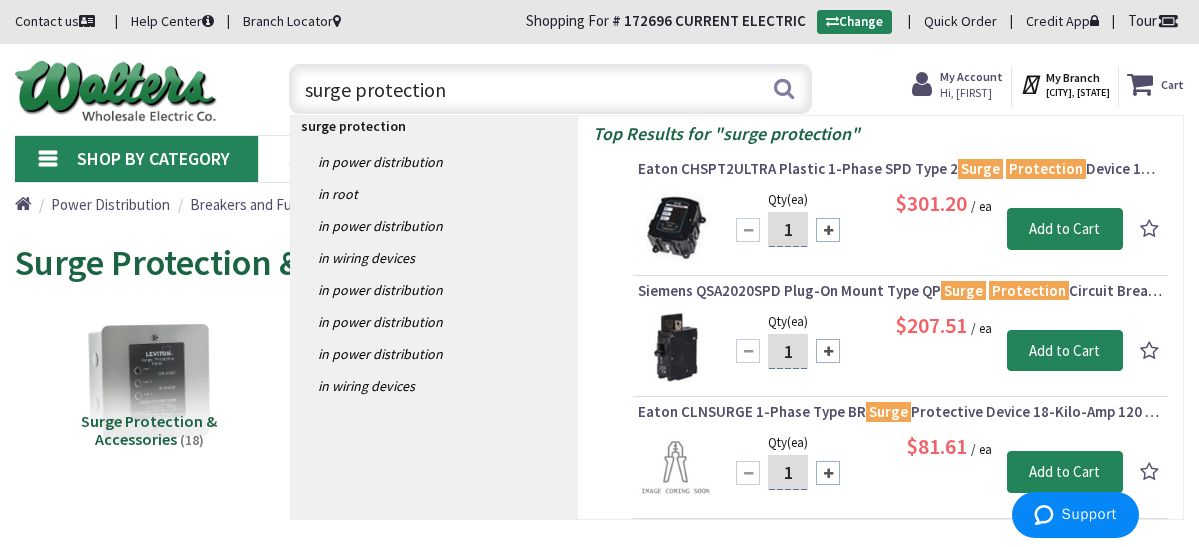 click on "surge protection" at bounding box center [551, 89] 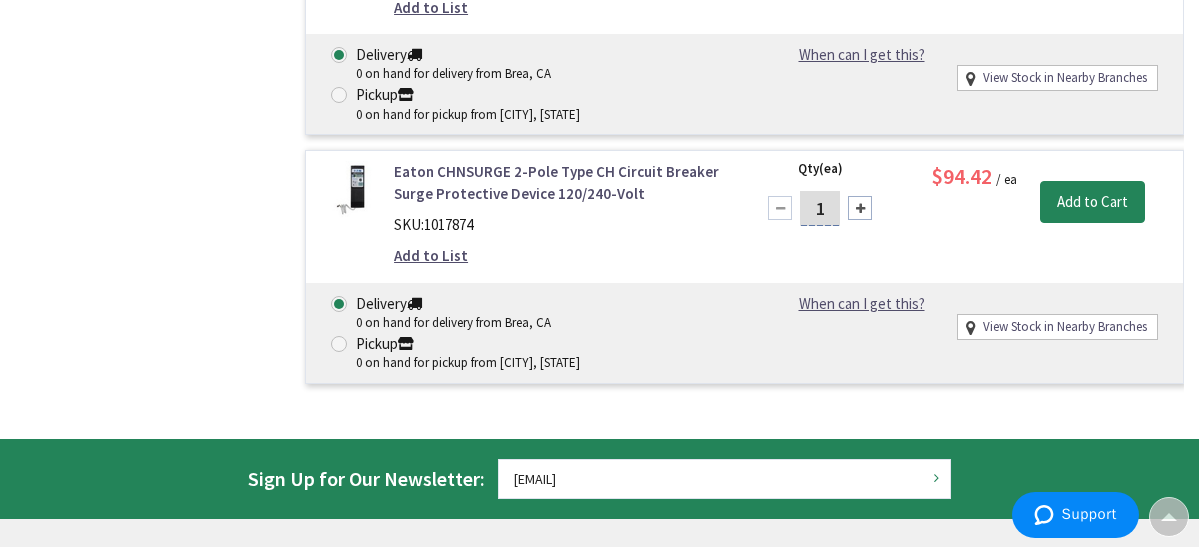 scroll, scrollTop: 4800, scrollLeft: 0, axis: vertical 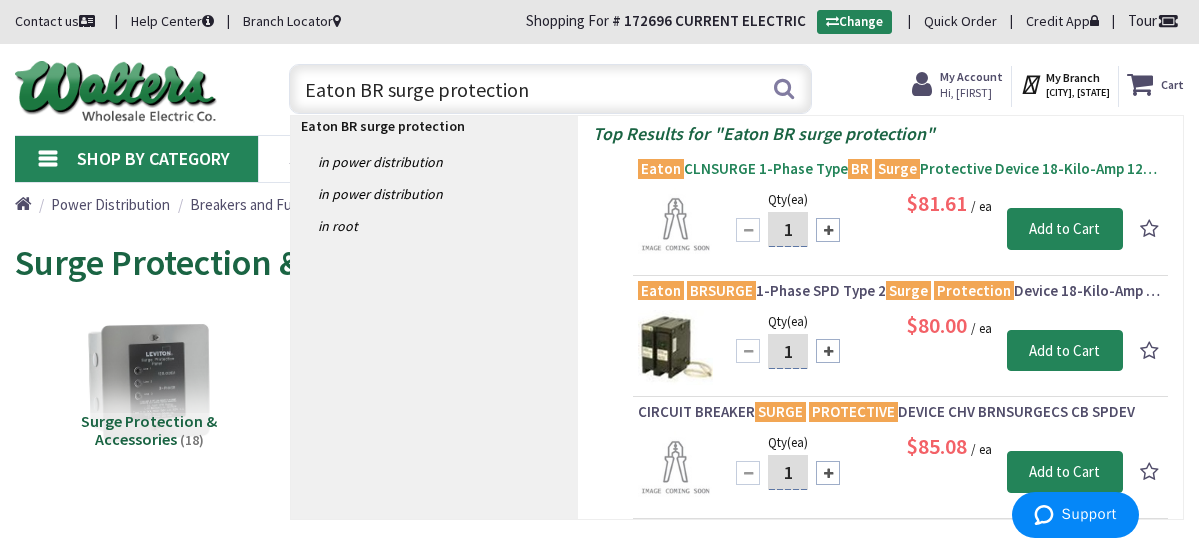 type on "Eaton BR surge protection" 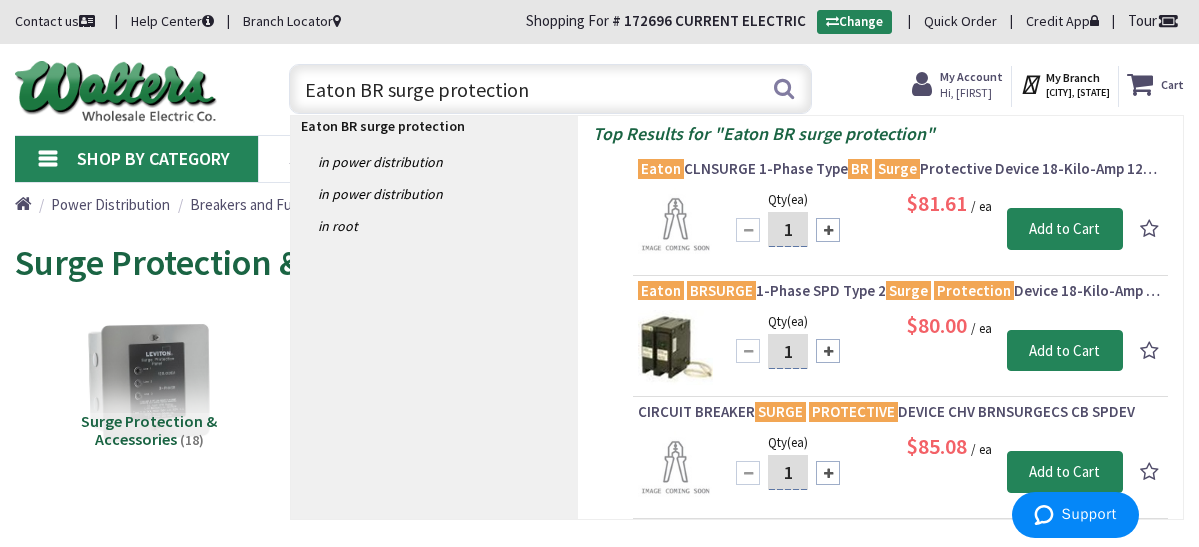 click on "Eaton  CLNSURGE 1-Phase Type  BR   Surge  Protective Device 18-Kilo-Amp 120 - 240-Volt AC" at bounding box center (900, 169) 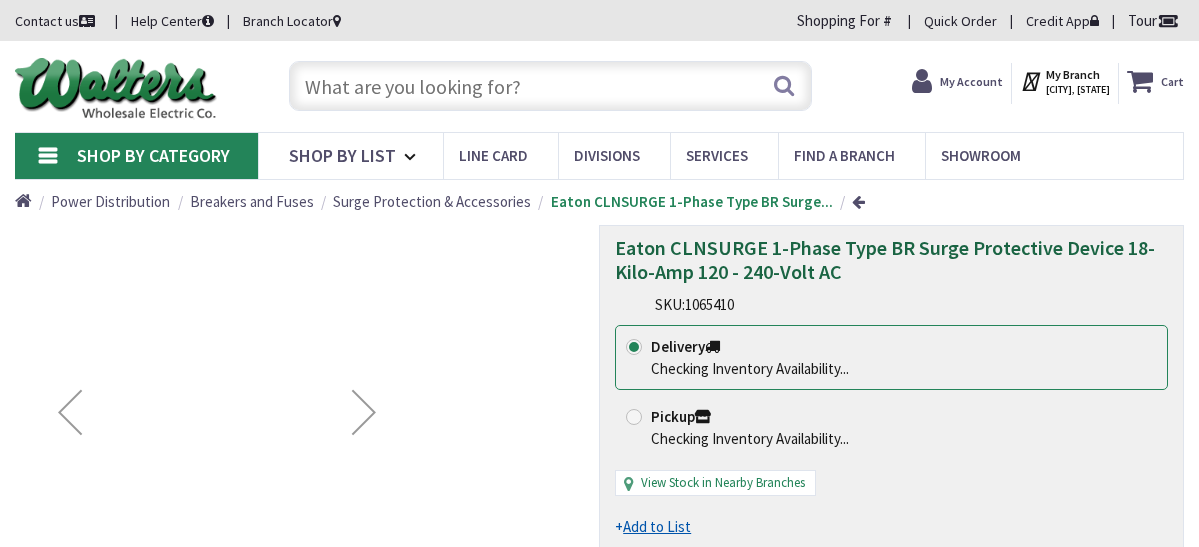 scroll, scrollTop: 0, scrollLeft: 0, axis: both 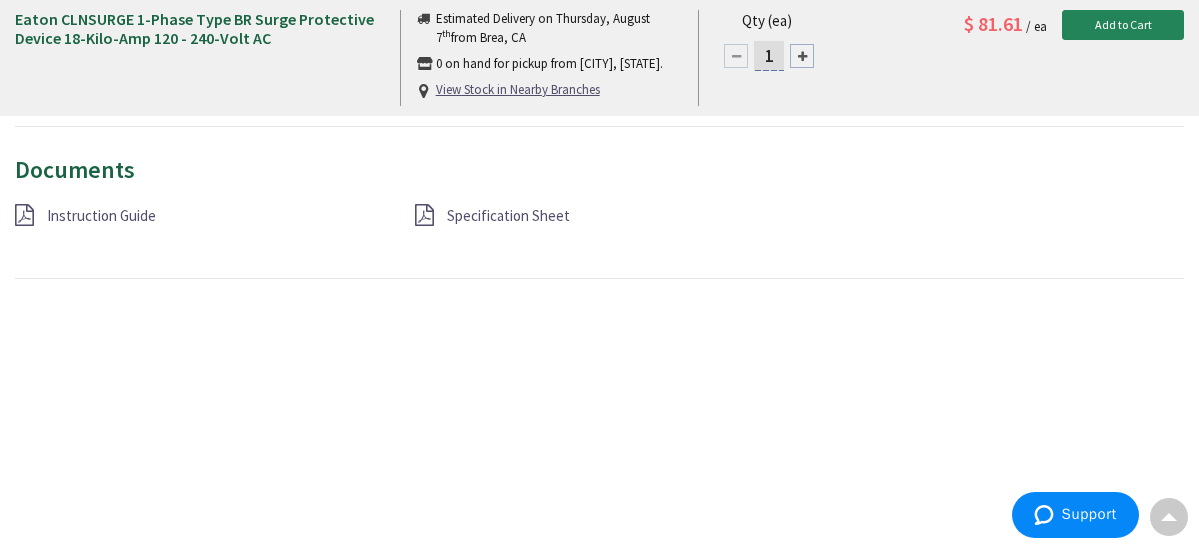 click on "Instruction Guide" at bounding box center [101, 215] 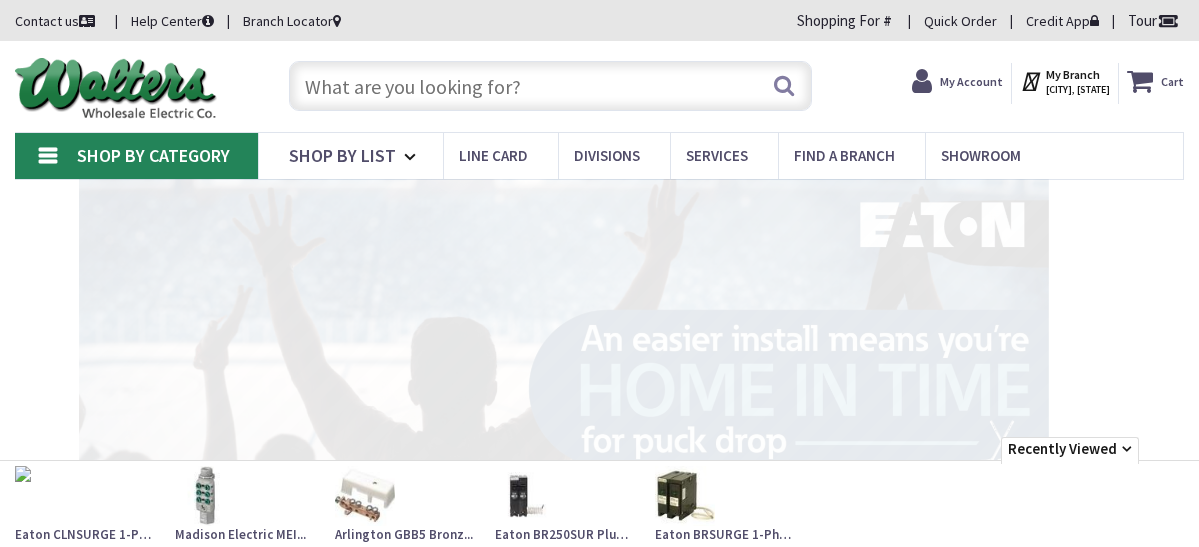 scroll, scrollTop: 0, scrollLeft: 0, axis: both 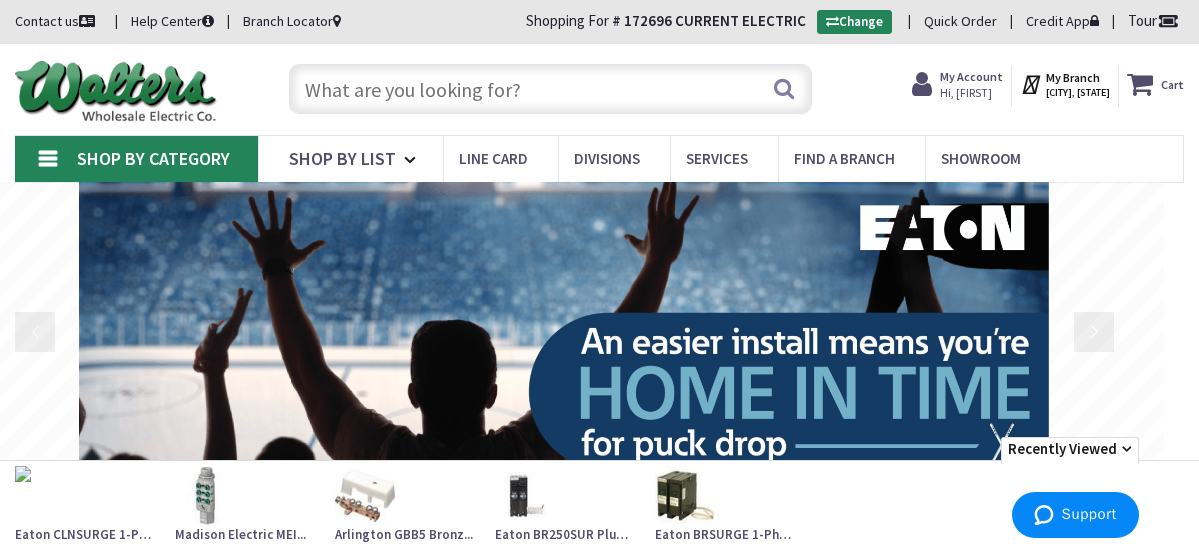 click at bounding box center [551, 89] 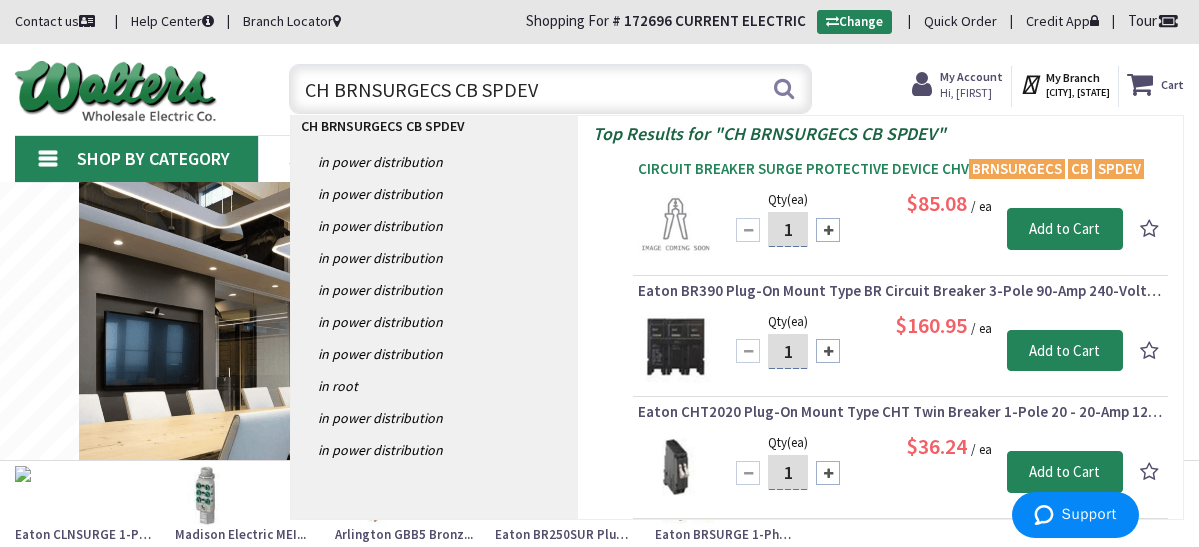 type on "CH BRNSURGECS CB SPDEV" 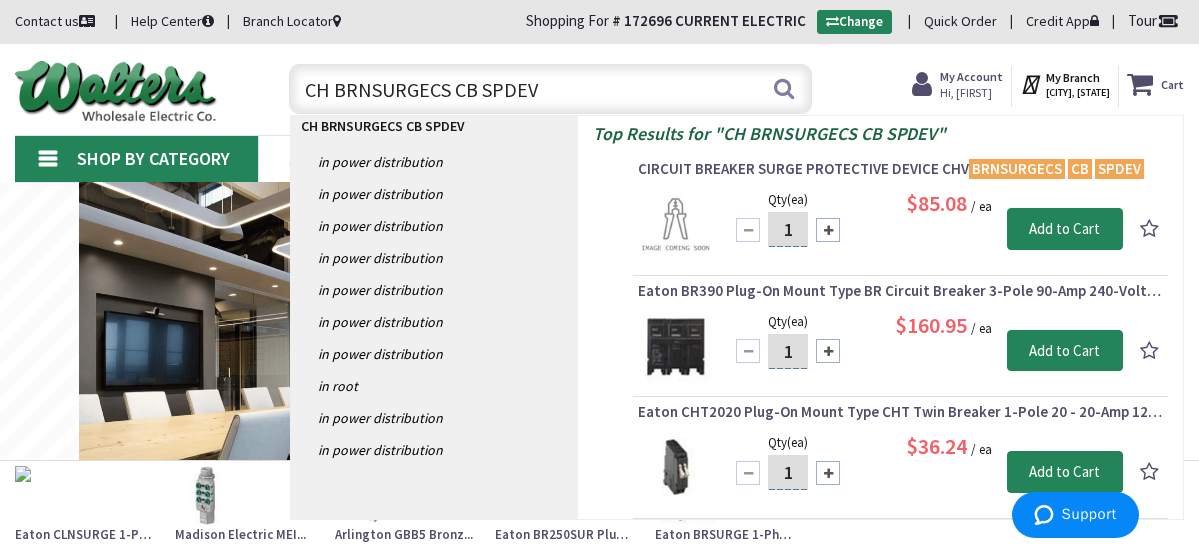 click on "CIRCUIT BREAKER SURGE PROTECTIVE DEVICE CHV  BRNSURGECS   CB   SPDEV" at bounding box center (900, 169) 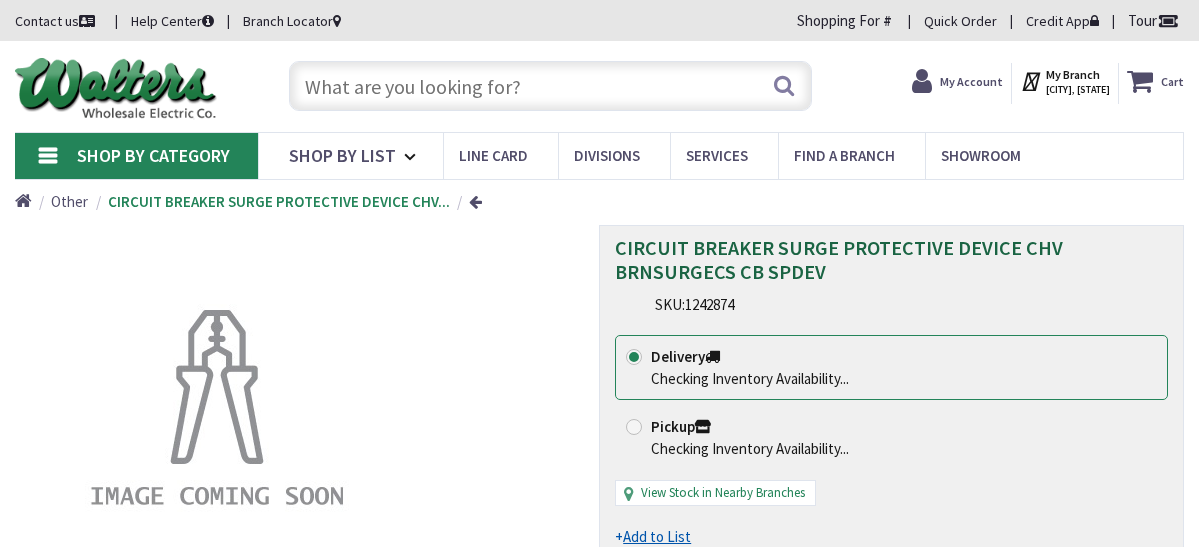 scroll, scrollTop: 0, scrollLeft: 0, axis: both 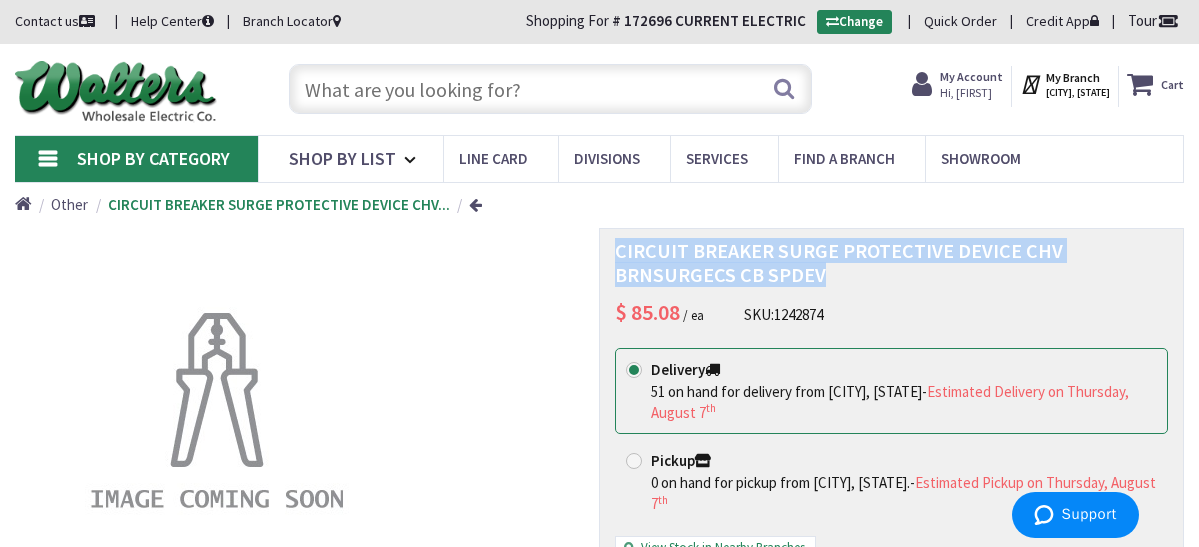 drag, startPoint x: 640, startPoint y: 307, endPoint x: 1058, endPoint y: 333, distance: 418.80783 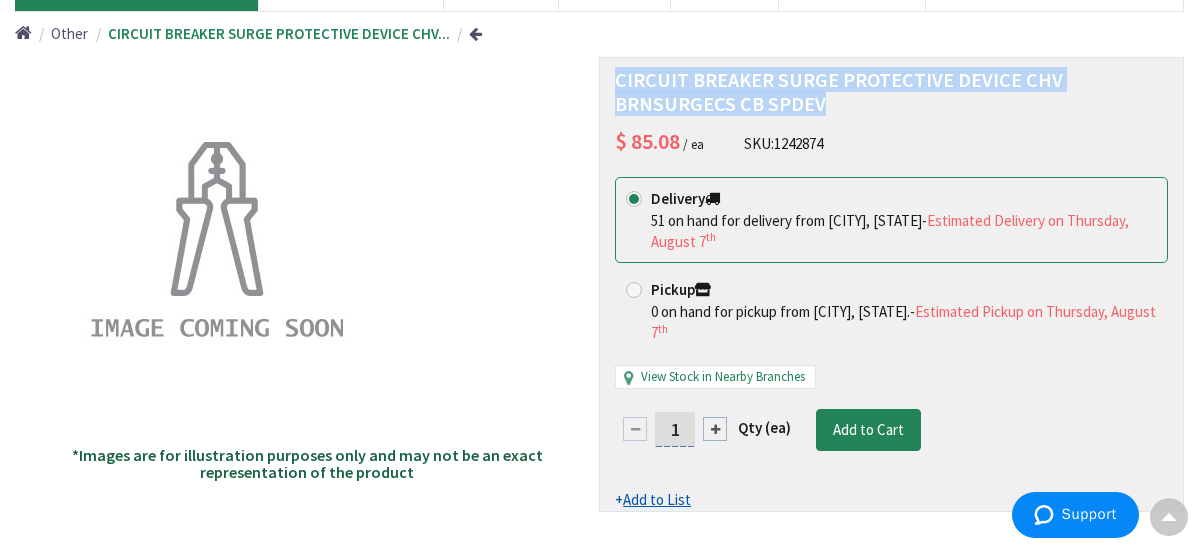 scroll, scrollTop: 0, scrollLeft: 0, axis: both 